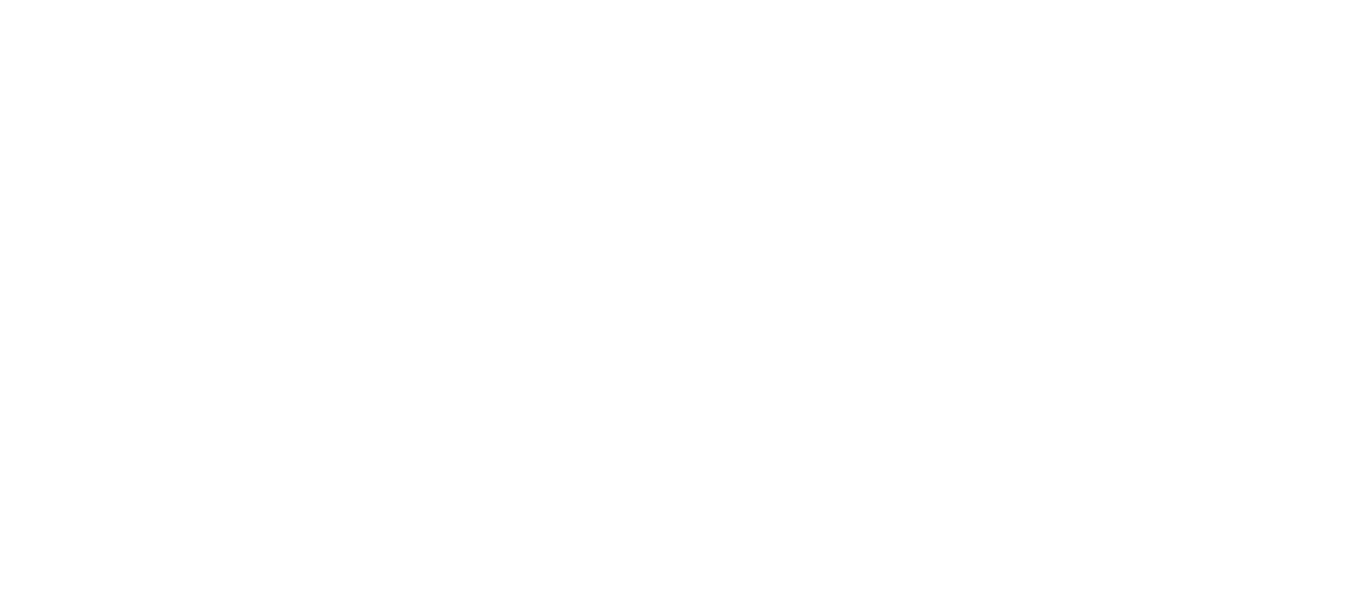 scroll, scrollTop: 0, scrollLeft: 0, axis: both 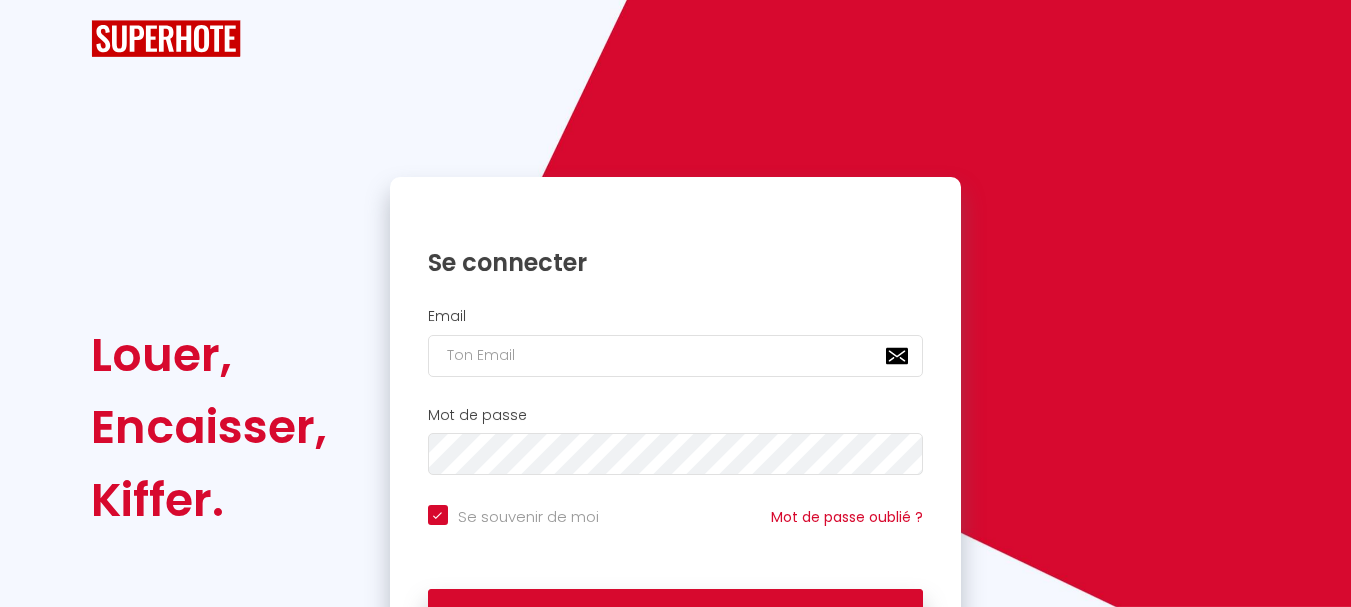 checkbox on "true" 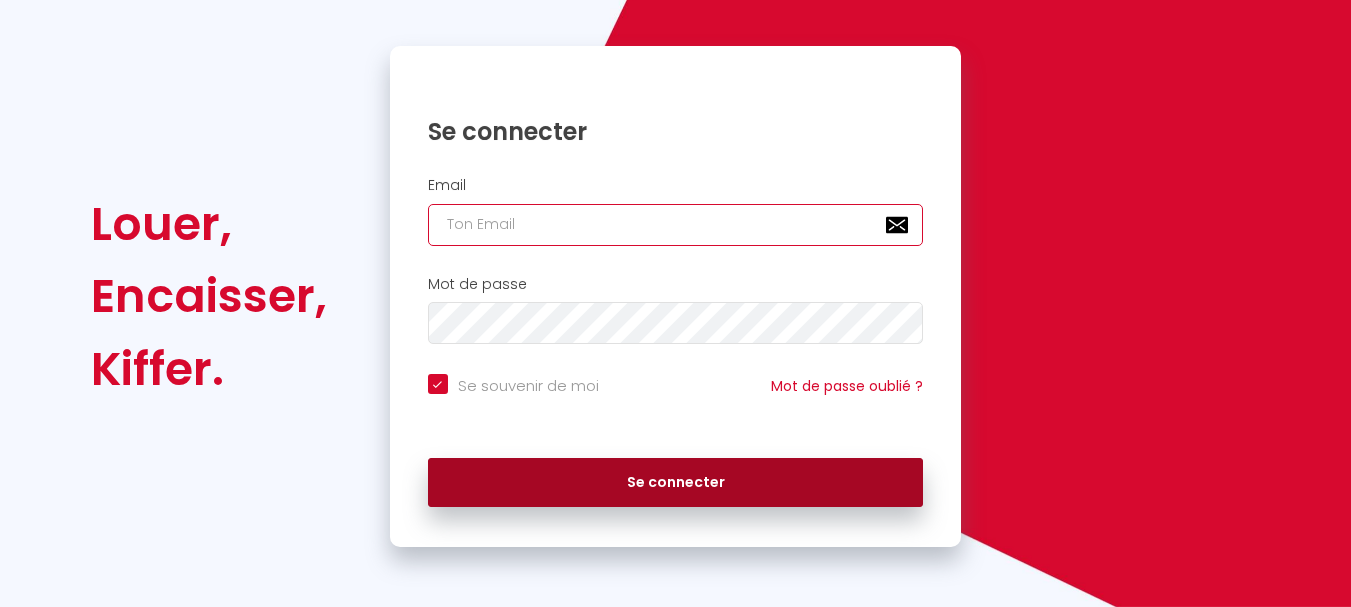 type on "[EMAIL_ADDRESS][DOMAIN_NAME]" 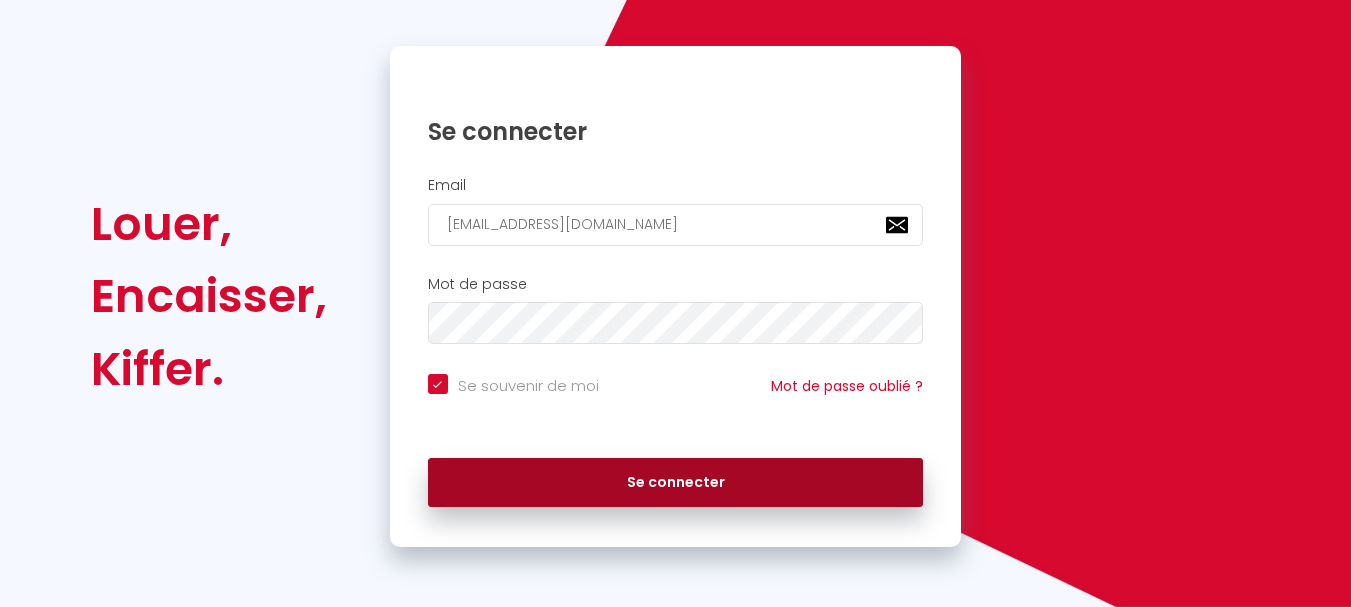 click on "Se connecter" at bounding box center (676, 483) 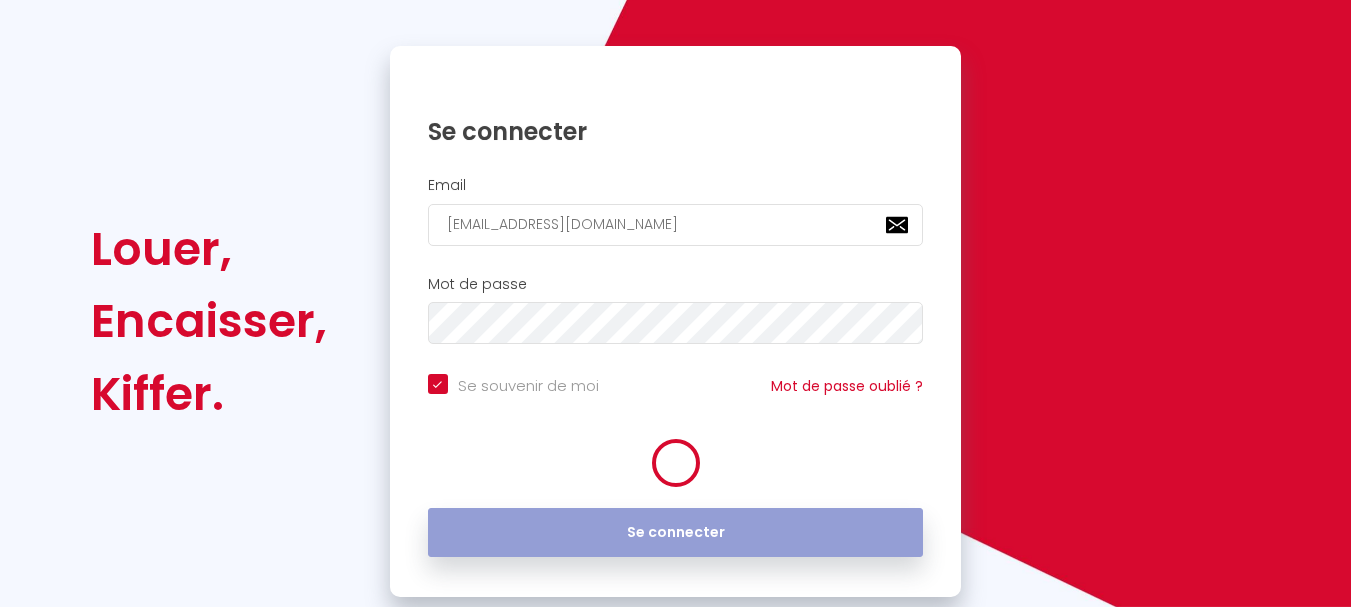 checkbox on "true" 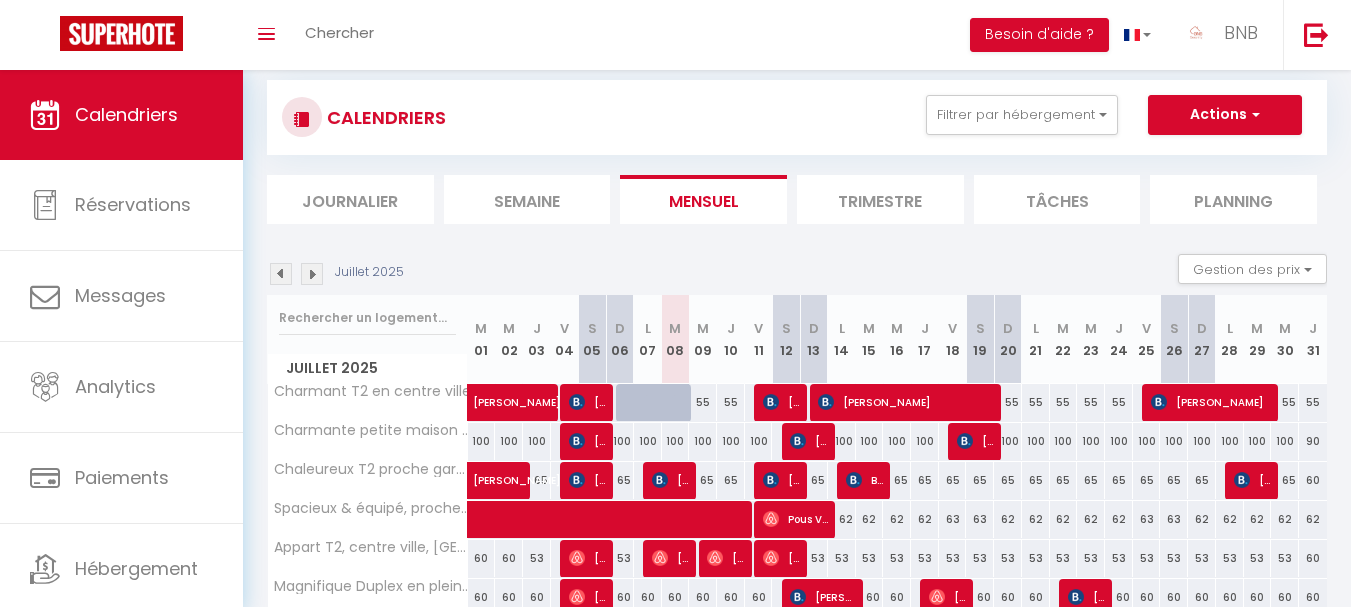 scroll, scrollTop: 0, scrollLeft: 0, axis: both 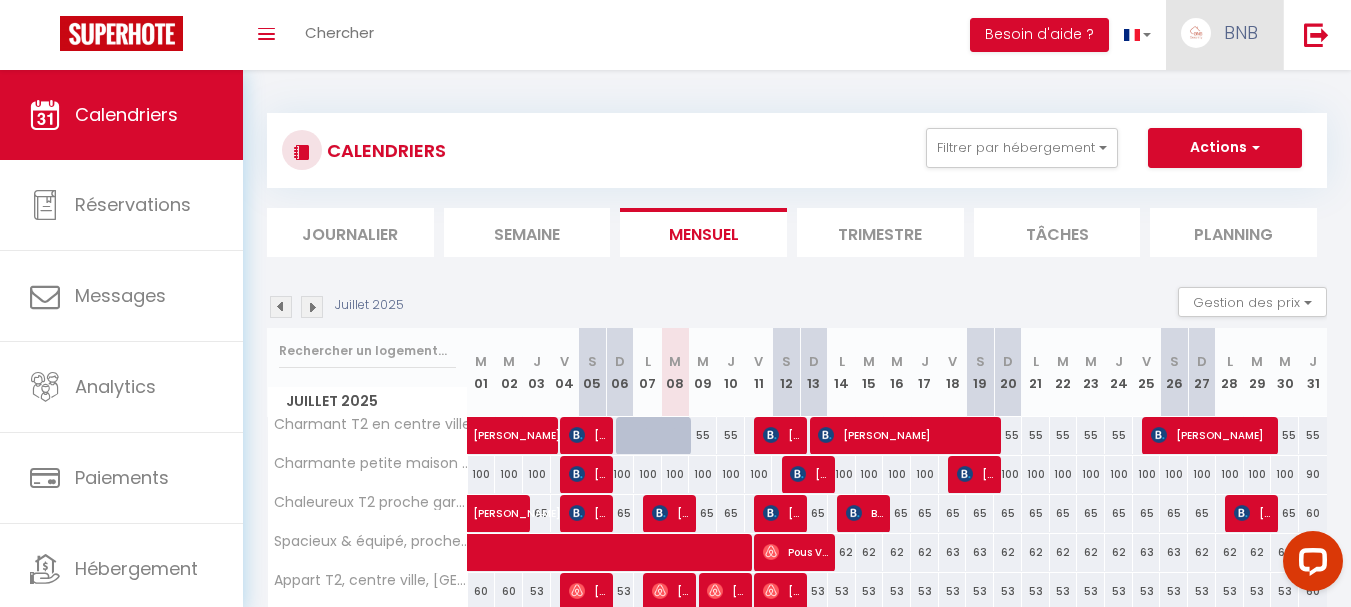 click on "BNB" at bounding box center [1224, 35] 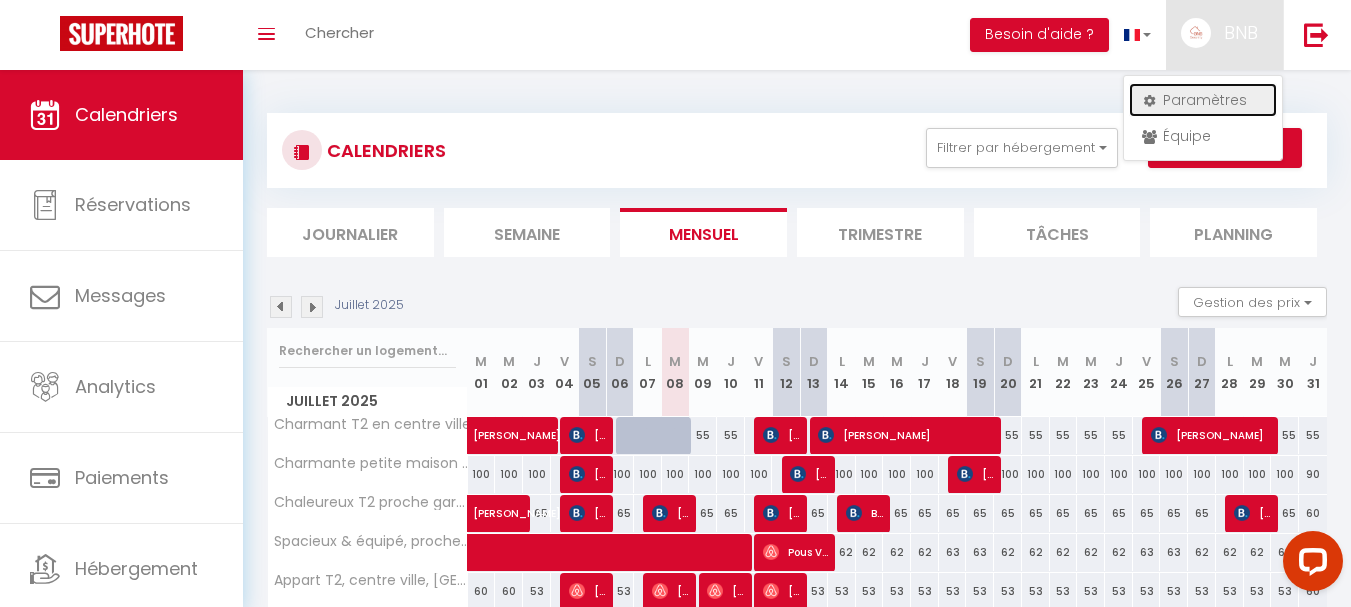 click on "Paramètres" at bounding box center (1203, 100) 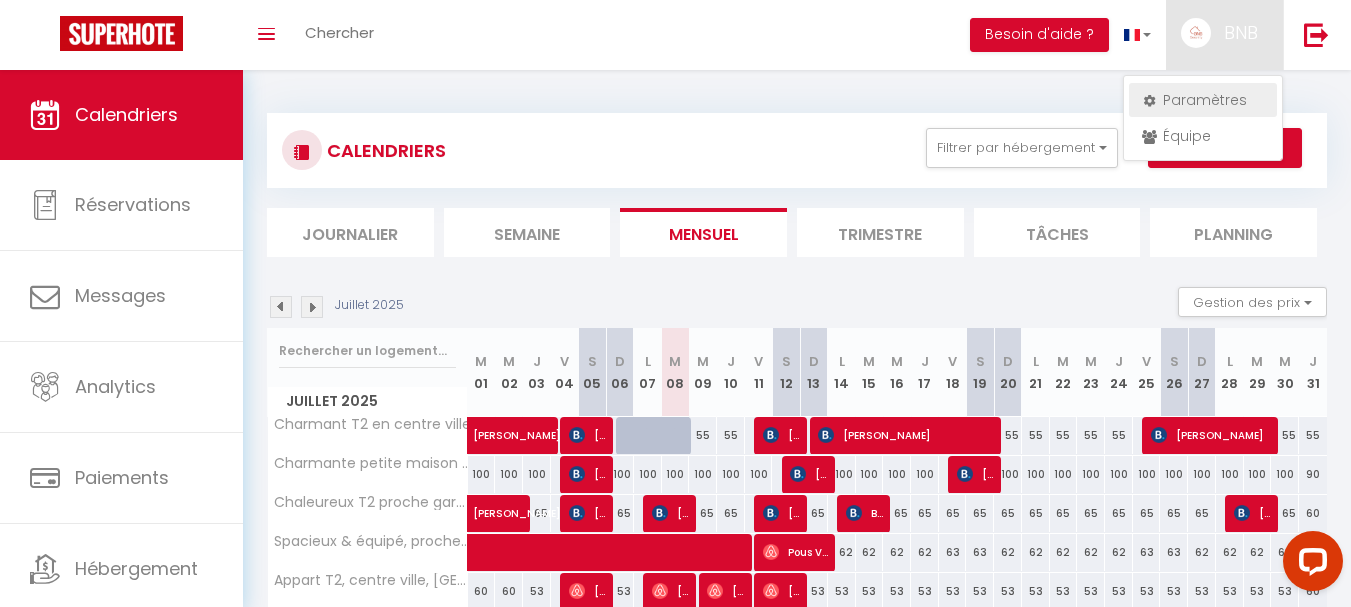 select on "fr" 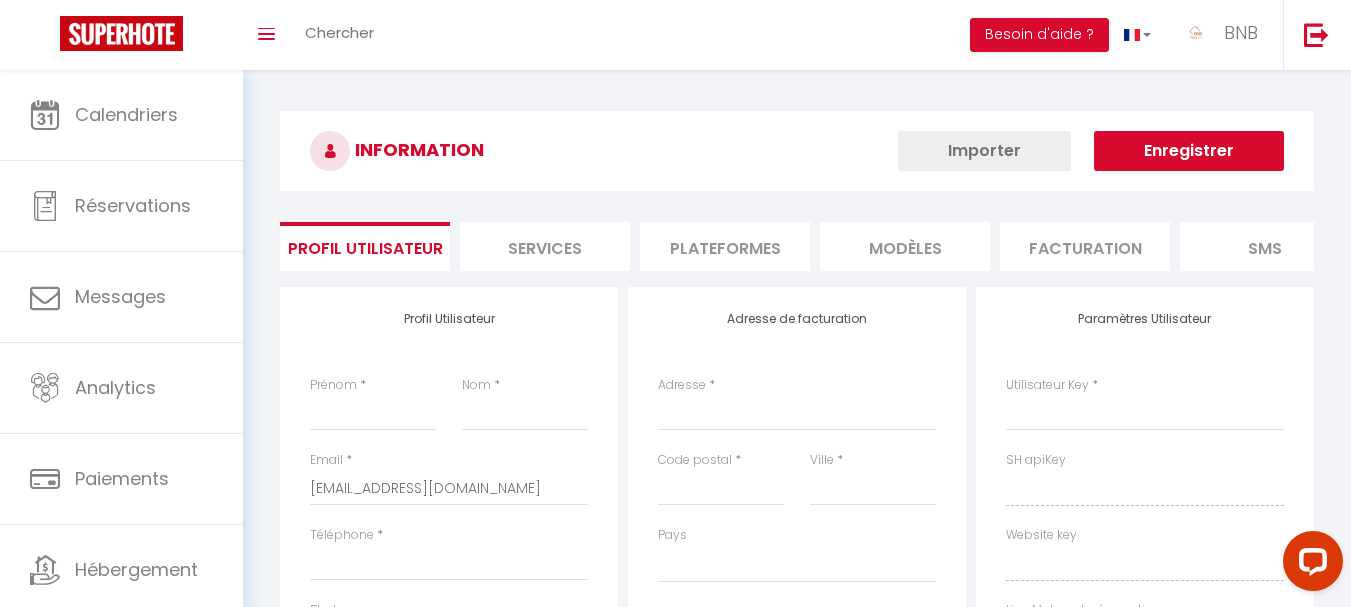select 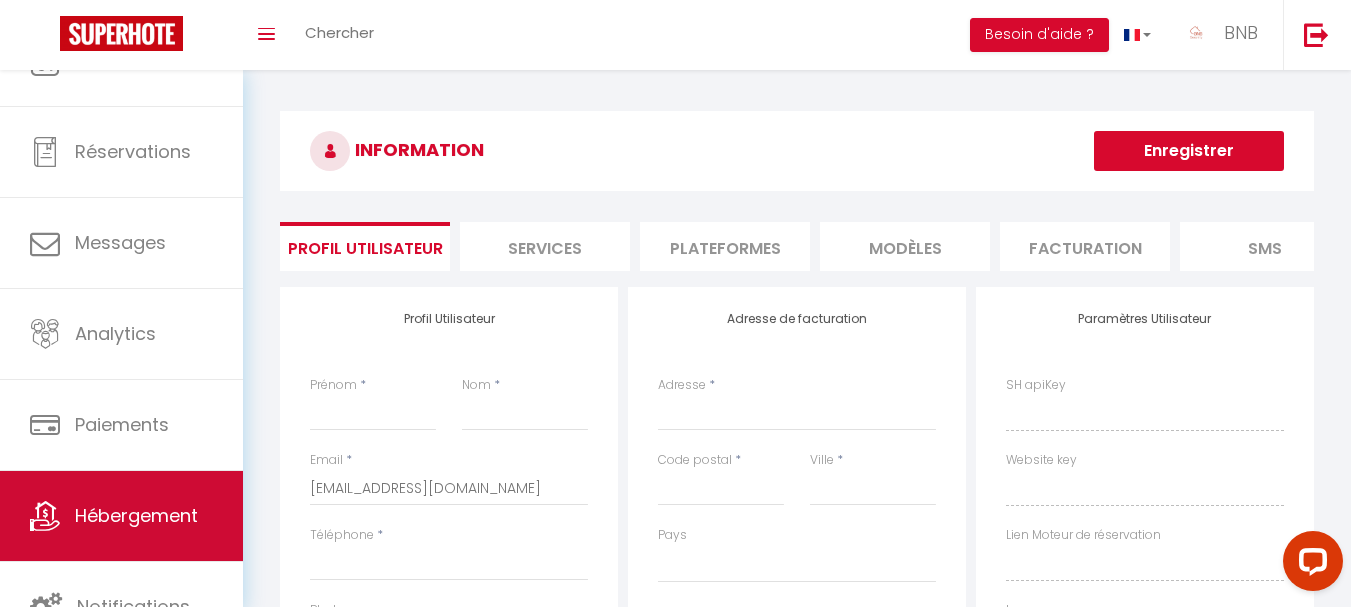 scroll, scrollTop: 96, scrollLeft: 0, axis: vertical 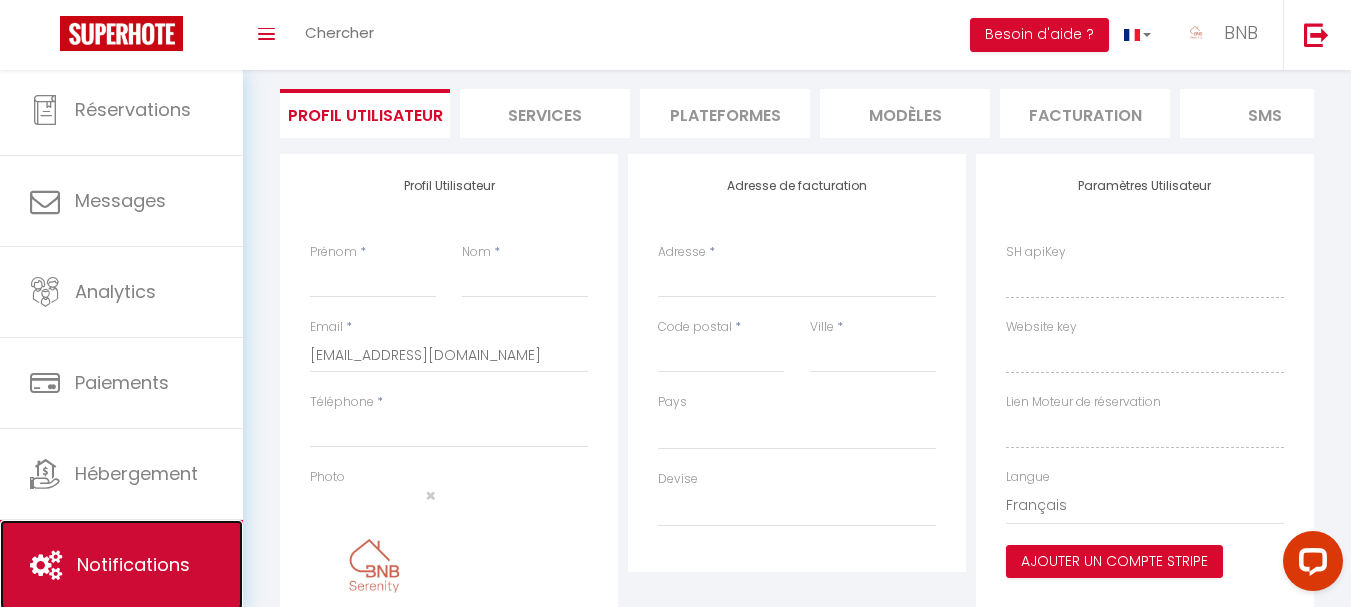 click on "Notifications" at bounding box center (121, 565) 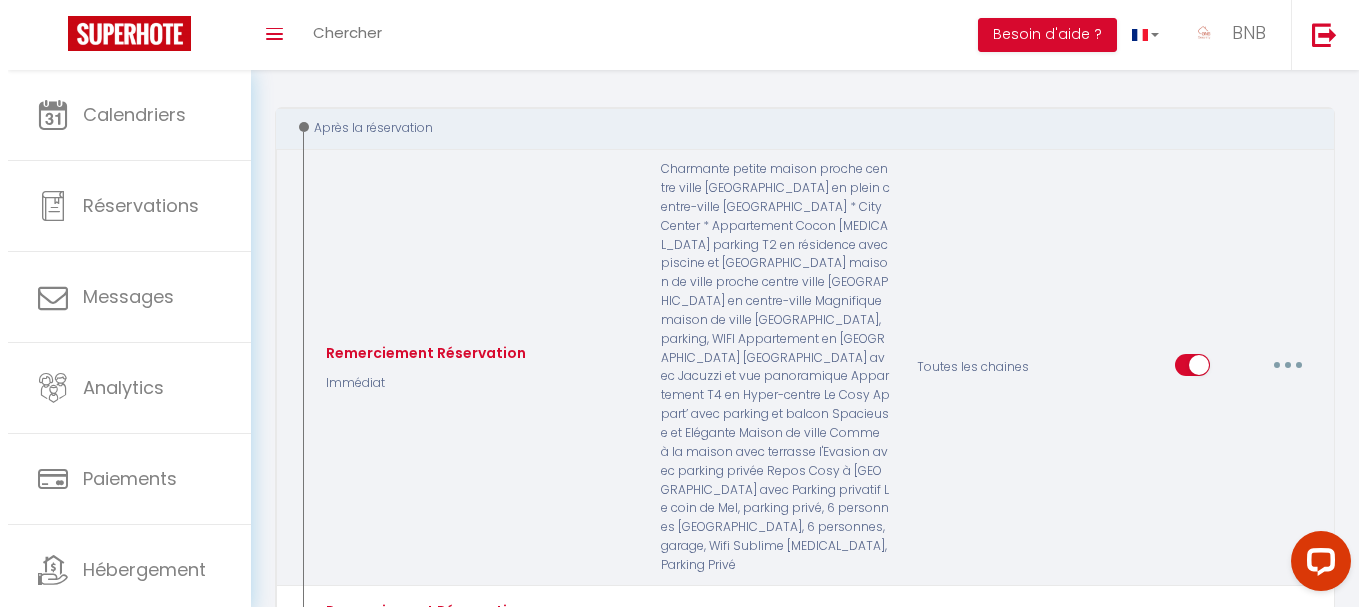 scroll, scrollTop: 234, scrollLeft: 0, axis: vertical 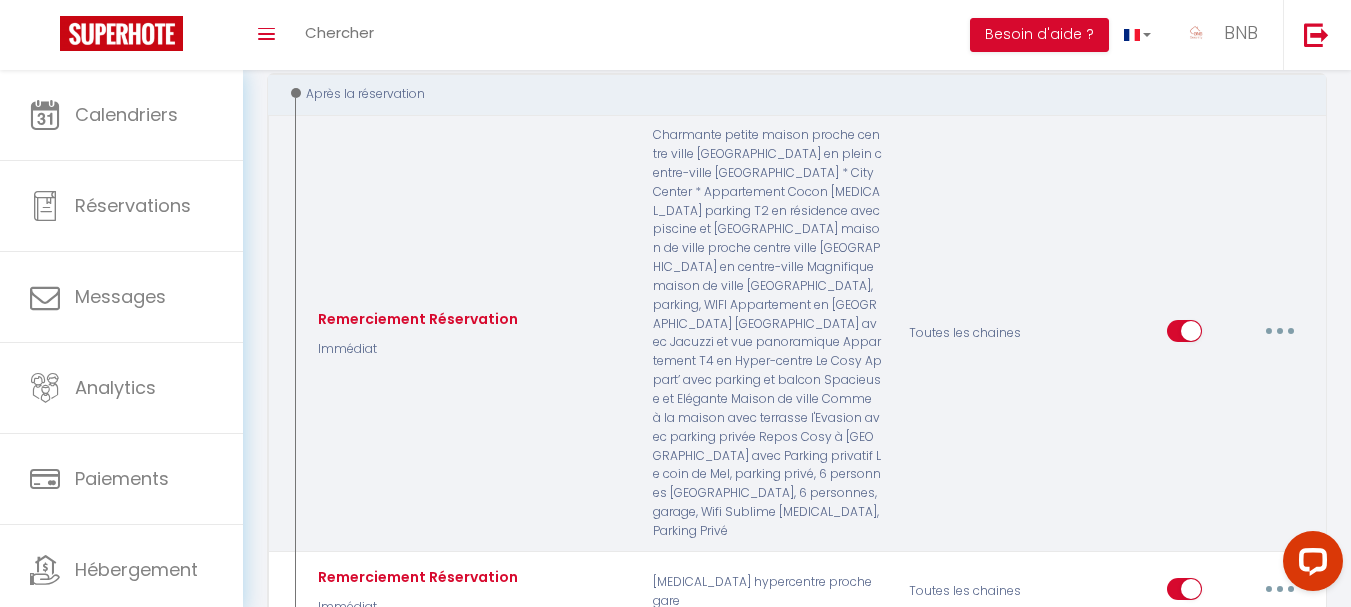 click at bounding box center [1280, 331] 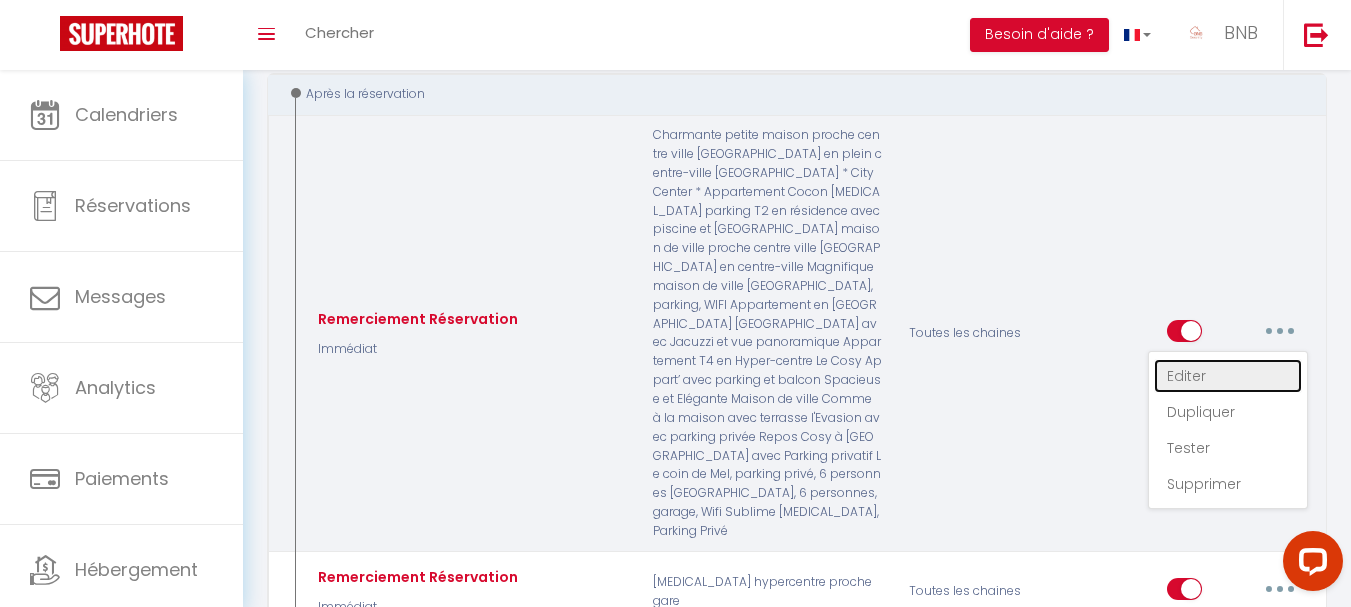 click on "Editer" at bounding box center [1228, 376] 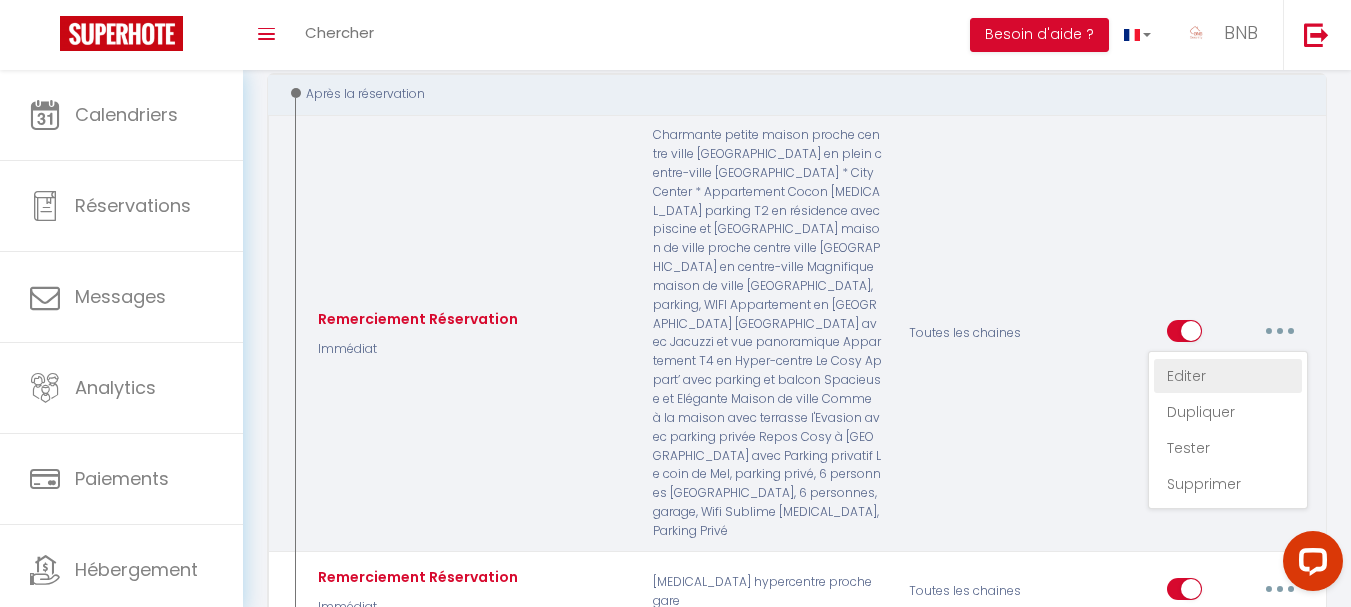 type on "Remerciement Réservation" 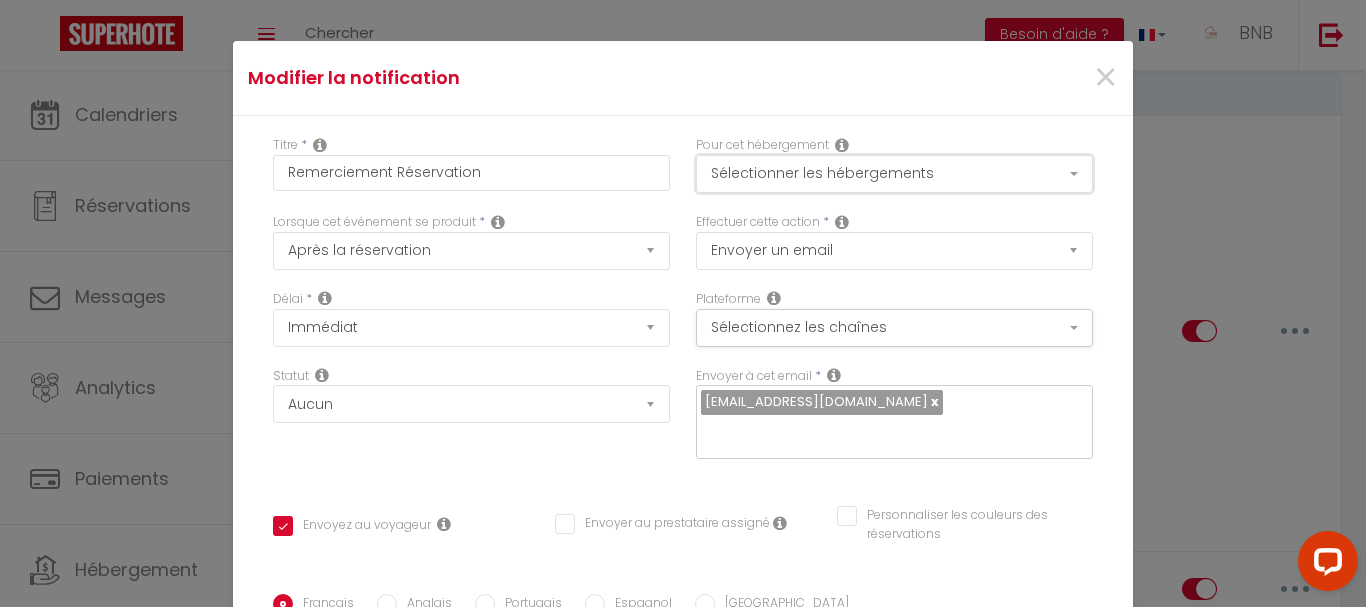 click on "Sélectionner les hébergements" at bounding box center [894, 174] 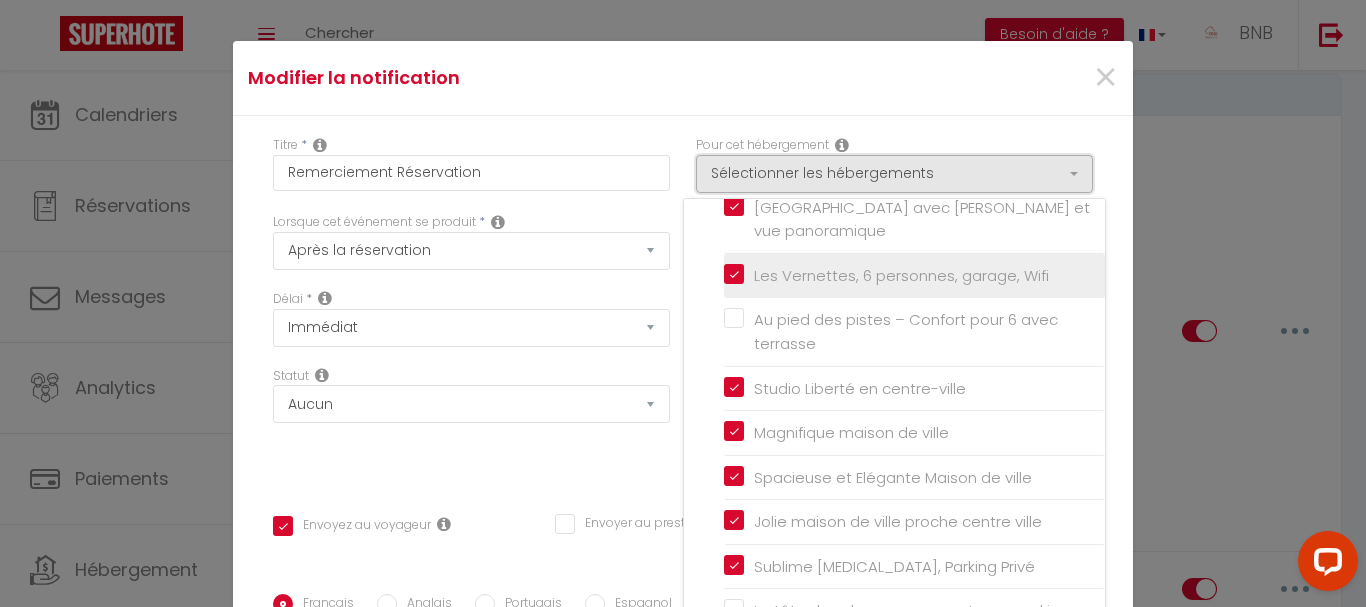 scroll, scrollTop: 500, scrollLeft: 0, axis: vertical 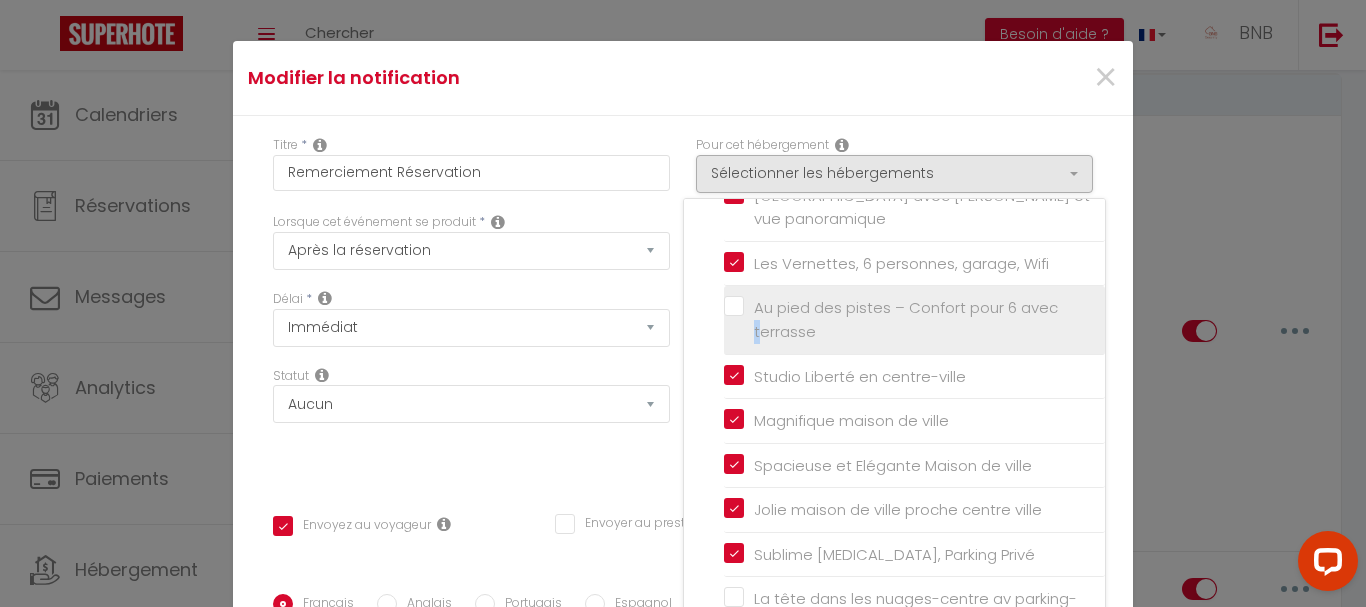 click on "Au pied des pistes – Confort pour 6 avec terrasse" at bounding box center [906, 319] 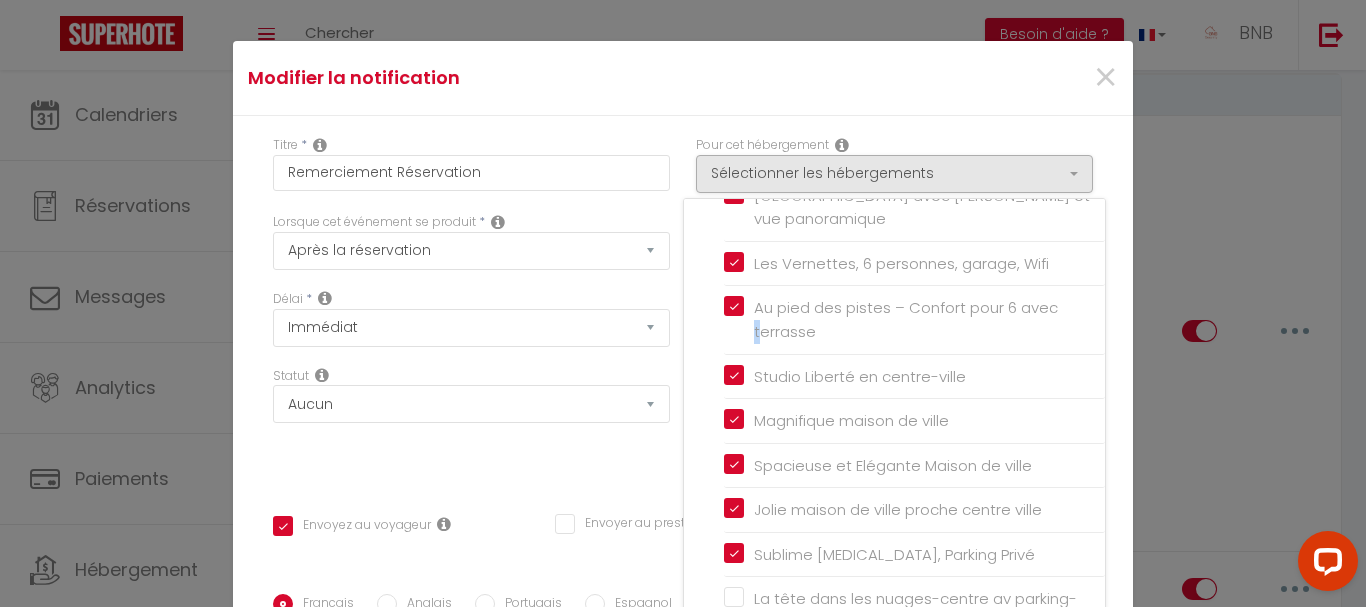 checkbox on "true" 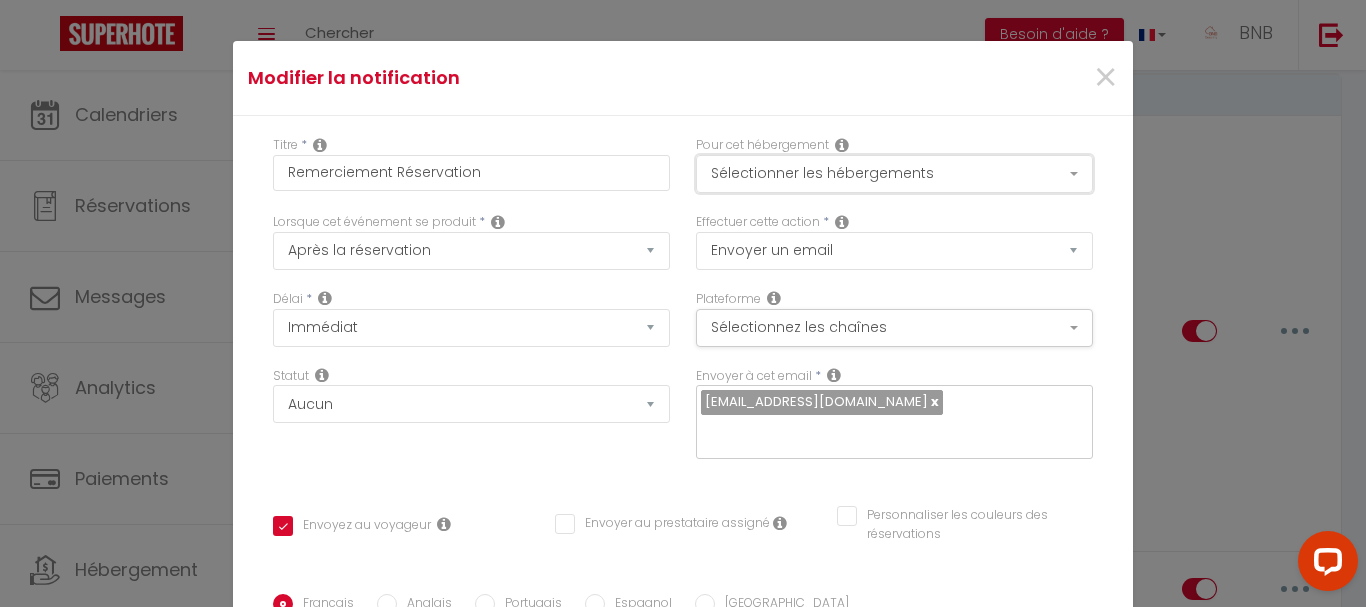 click on "Sélectionner les hébergements" at bounding box center (894, 174) 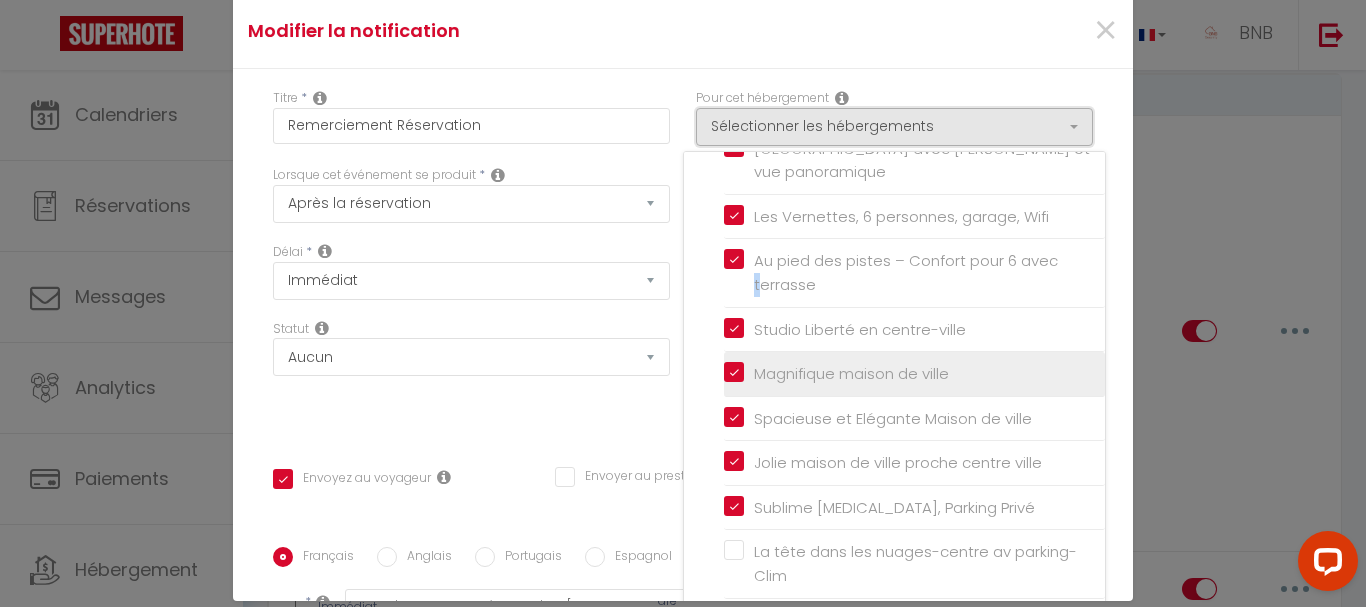 scroll, scrollTop: 81, scrollLeft: 0, axis: vertical 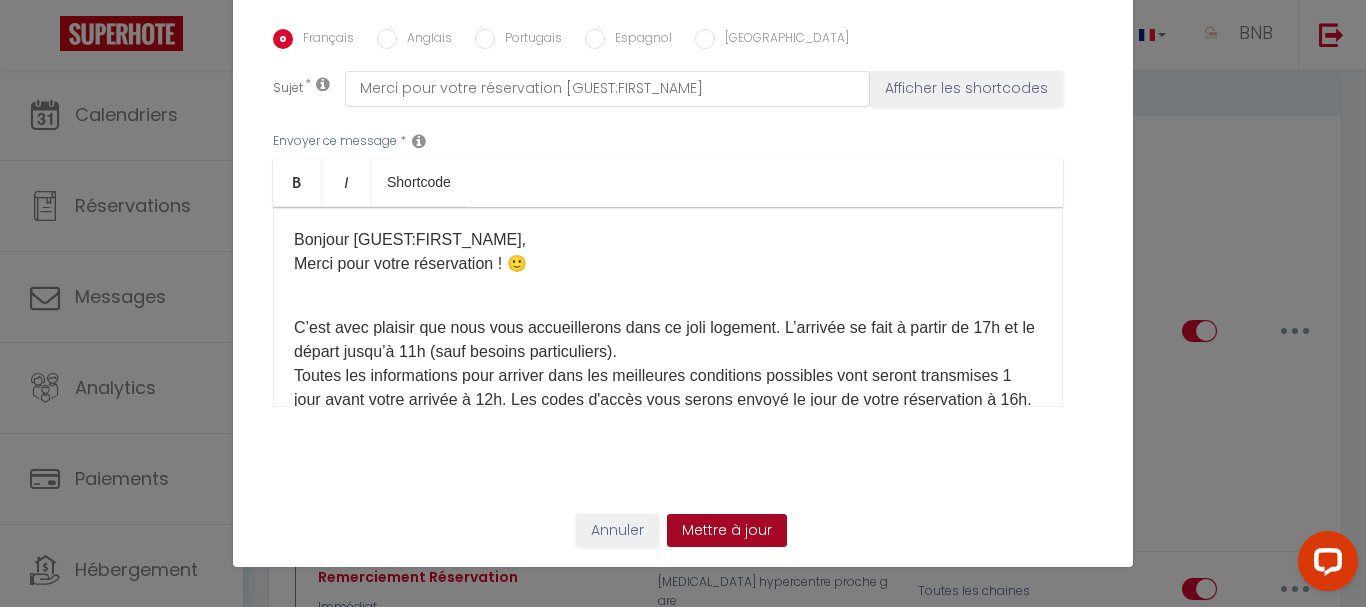 click on "Mettre à jour" at bounding box center [727, 531] 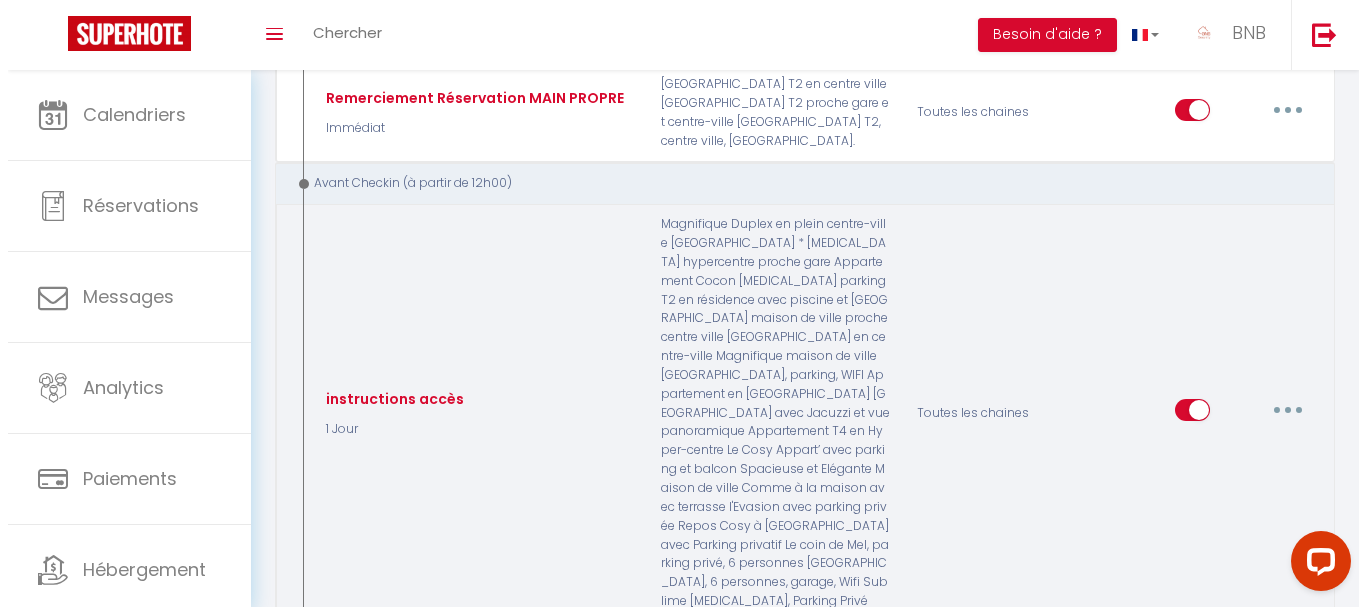 scroll, scrollTop: 1133, scrollLeft: 0, axis: vertical 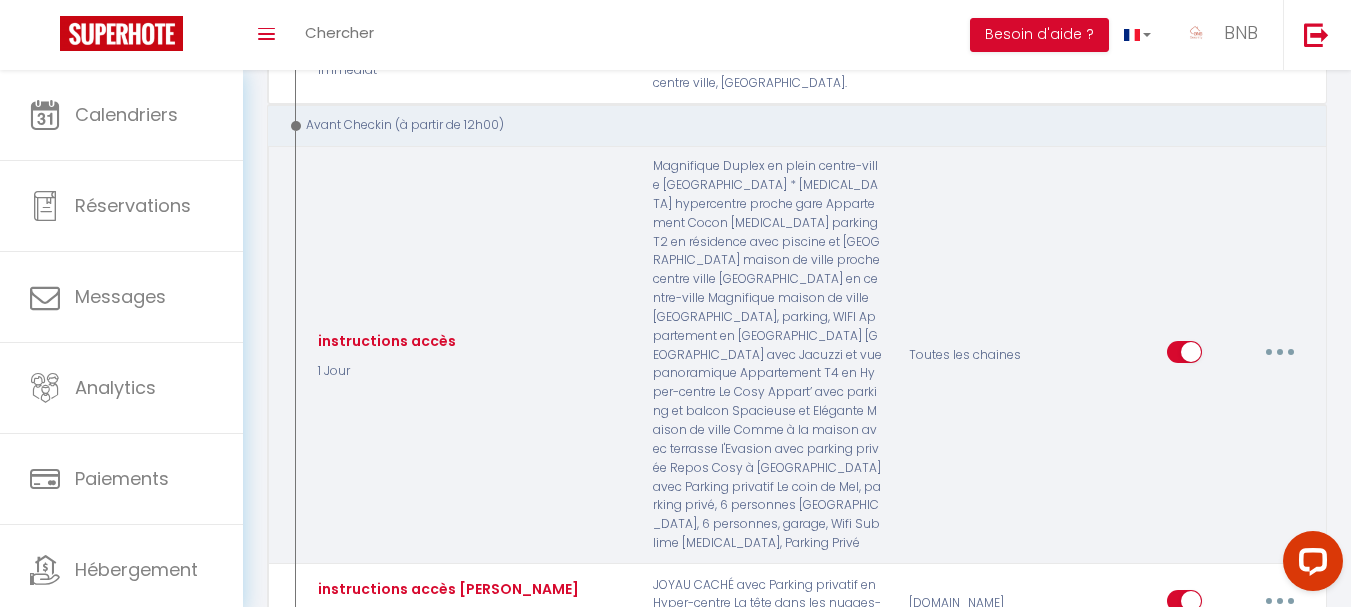click at bounding box center [1280, 352] 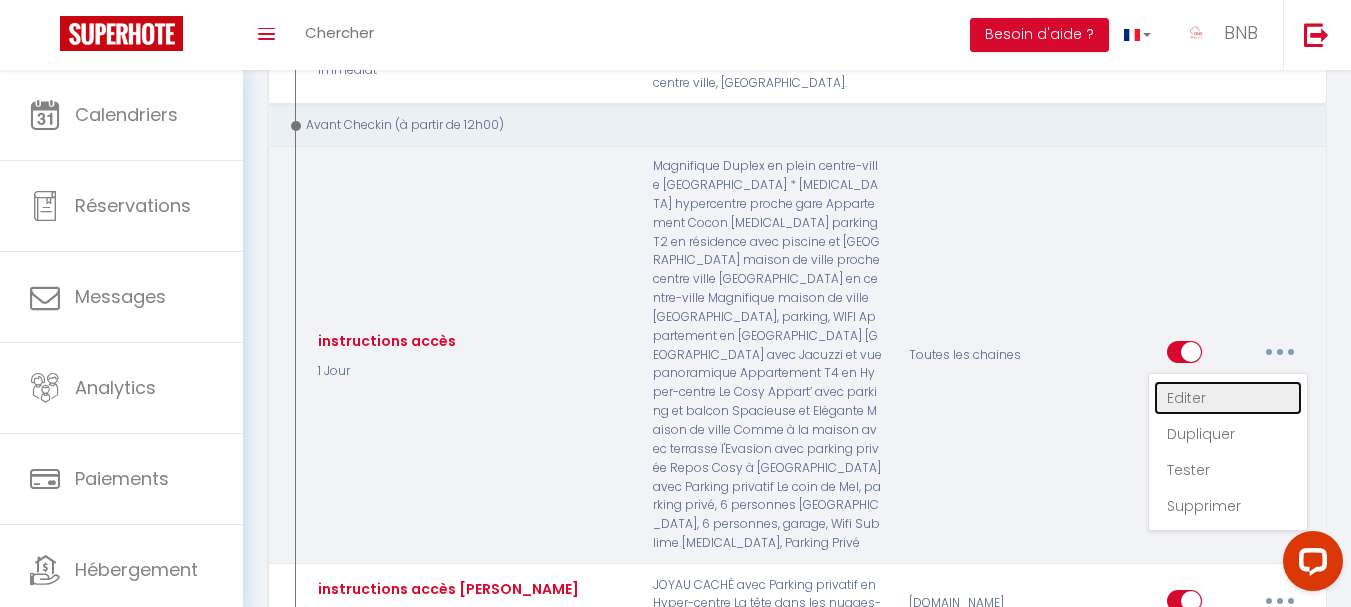 click on "Editer" at bounding box center (1228, 398) 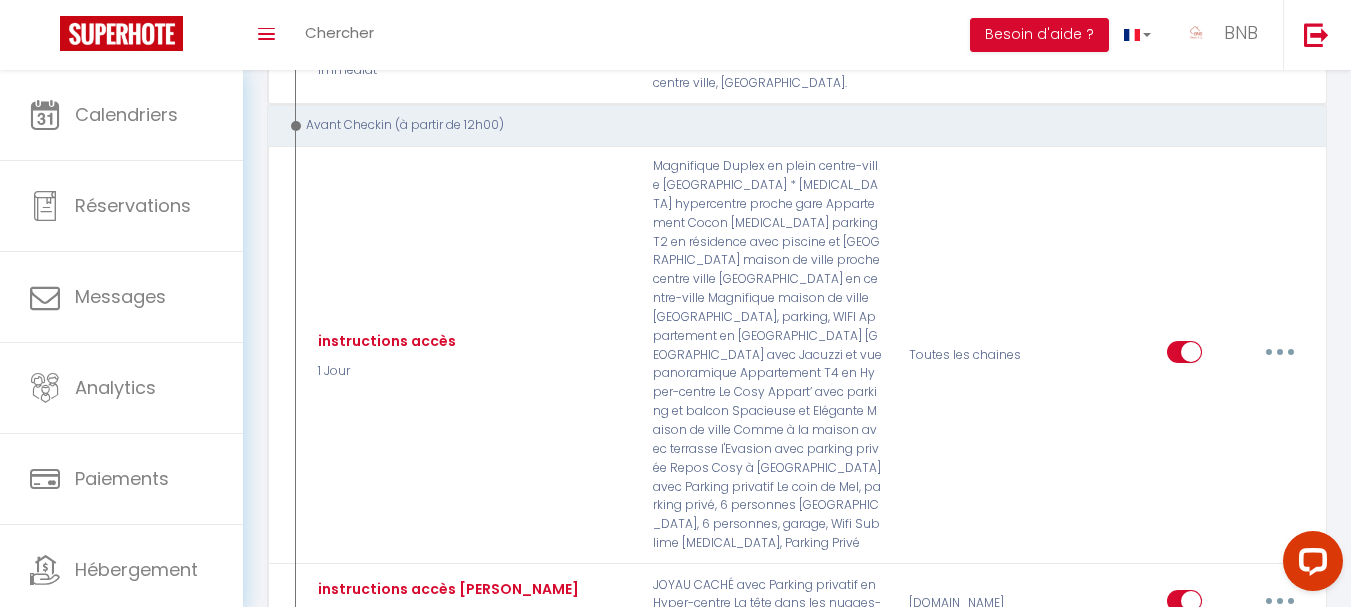 type on "instructions accès" 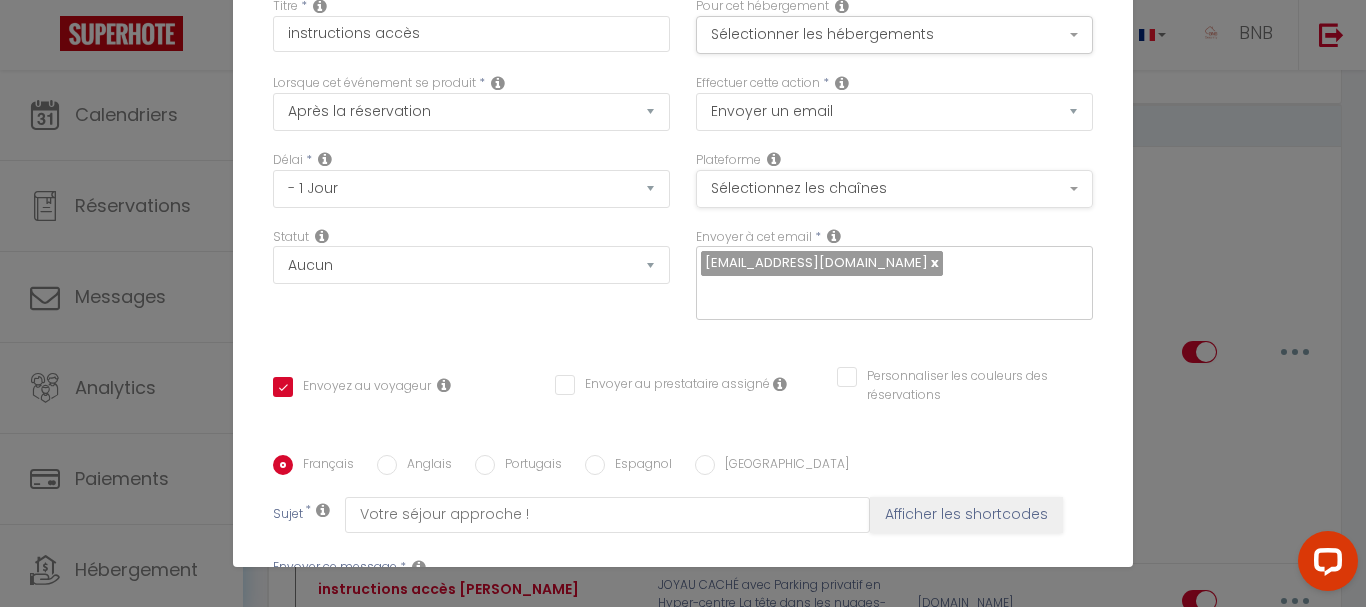 scroll, scrollTop: 0, scrollLeft: 0, axis: both 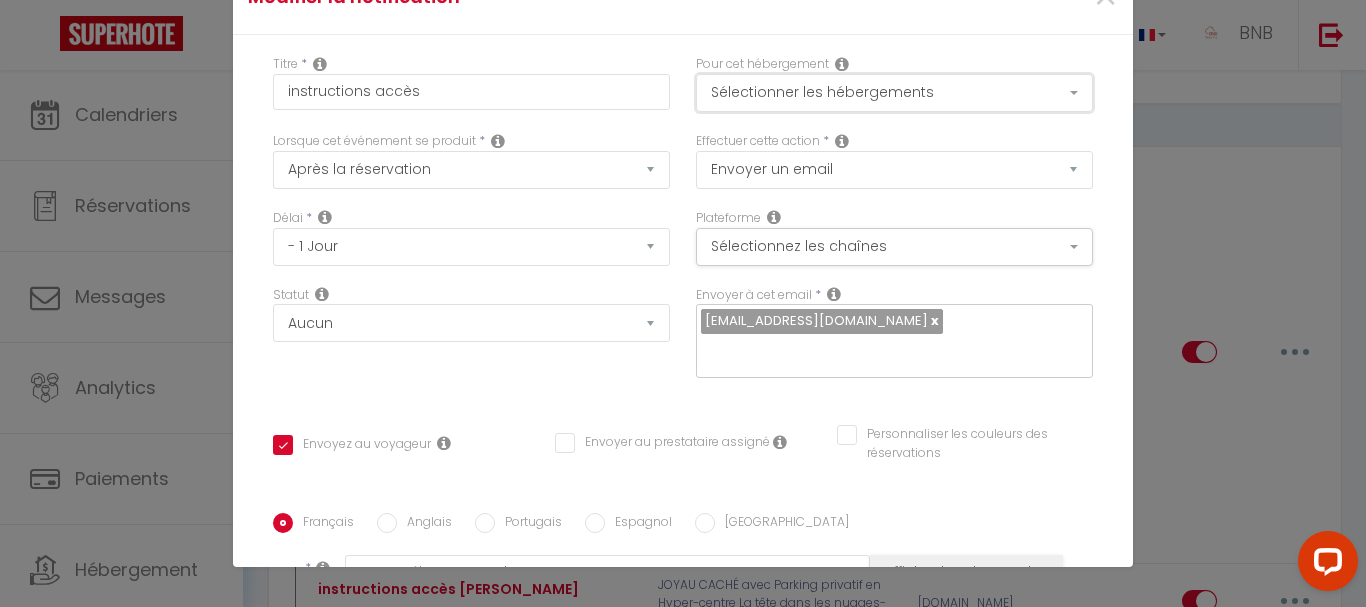 click on "Sélectionner les hébergements" at bounding box center (894, 93) 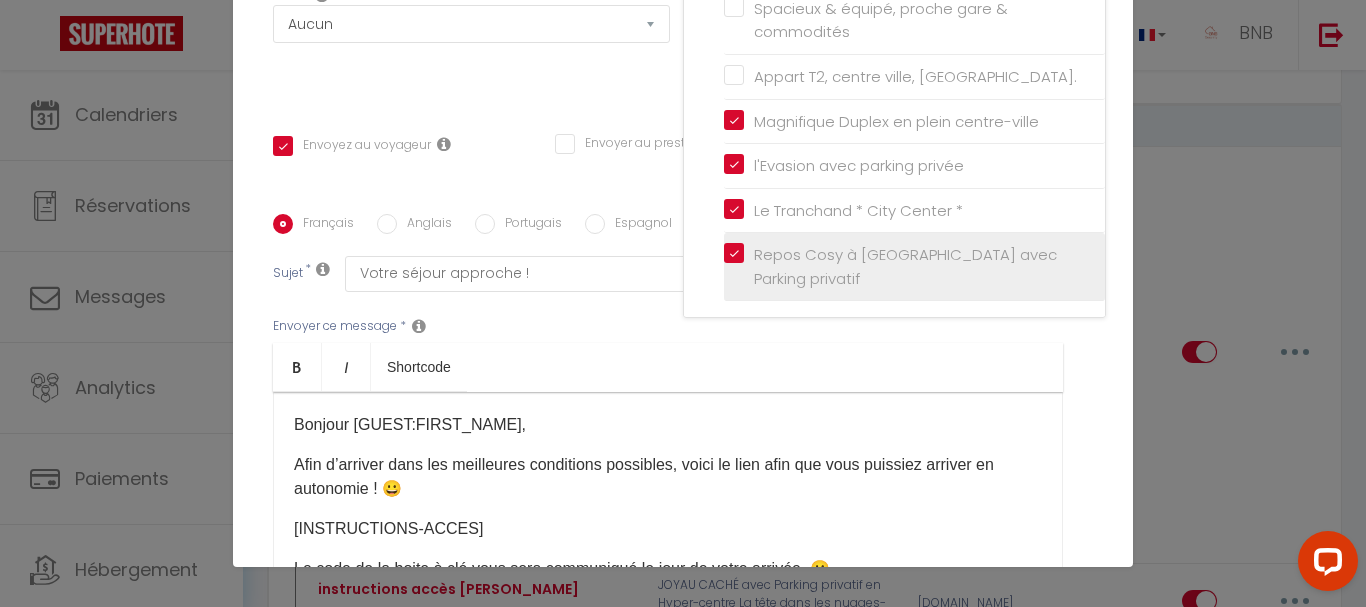 scroll, scrollTop: 300, scrollLeft: 0, axis: vertical 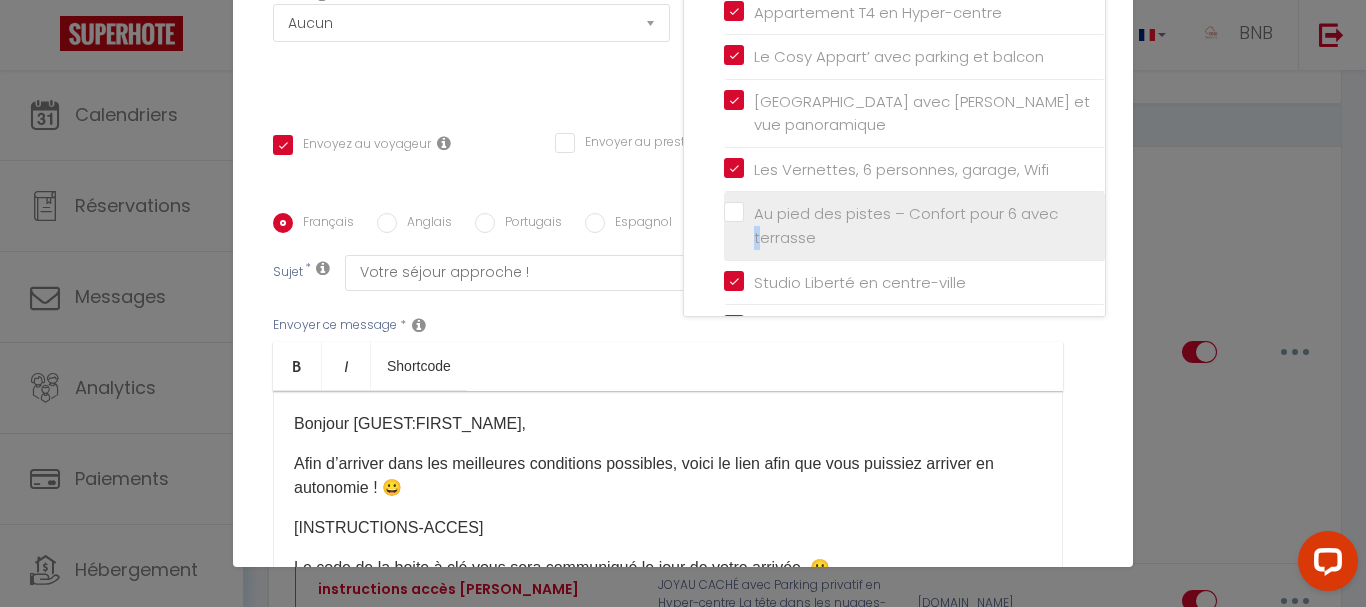 click on "Au pied des pistes – Confort pour 6 avec terrasse" at bounding box center [918, 225] 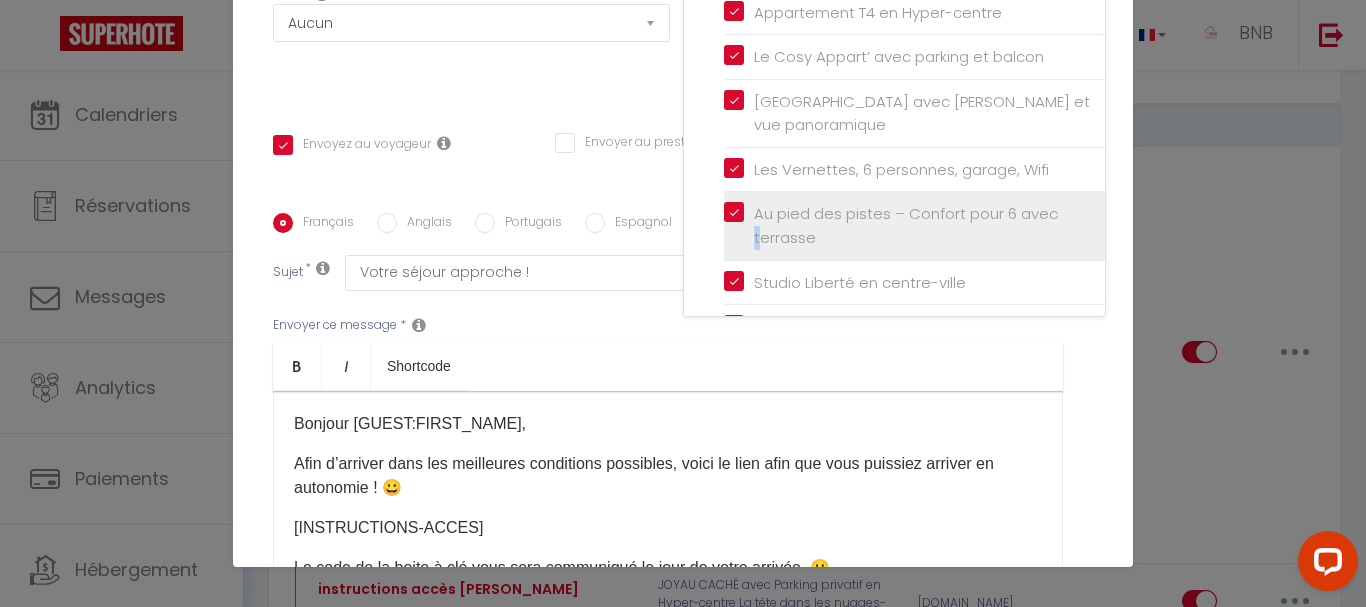 checkbox on "true" 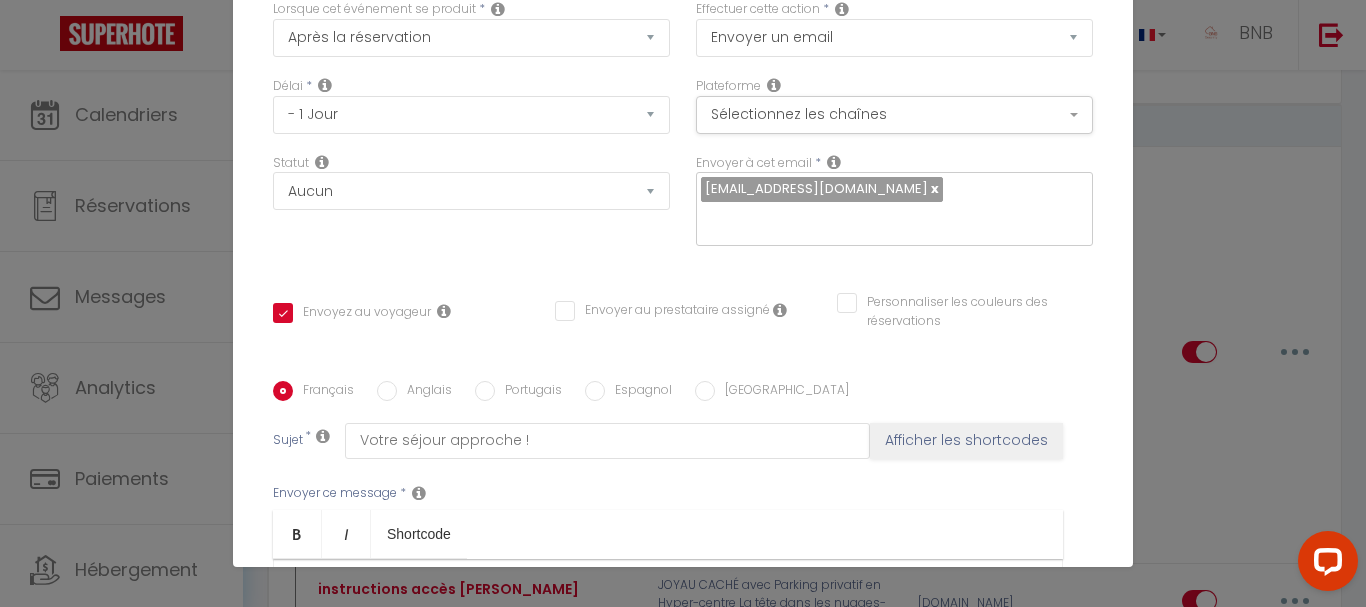 scroll, scrollTop: 0, scrollLeft: 0, axis: both 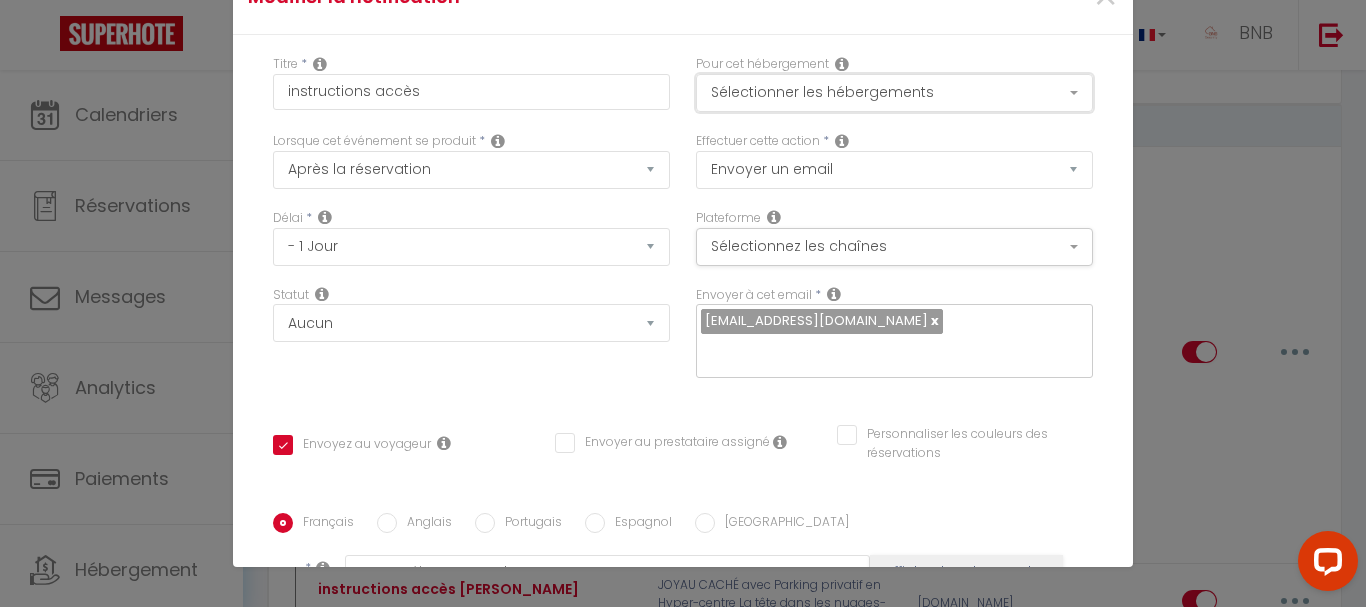 click on "Sélectionner les hébergements" at bounding box center [894, 93] 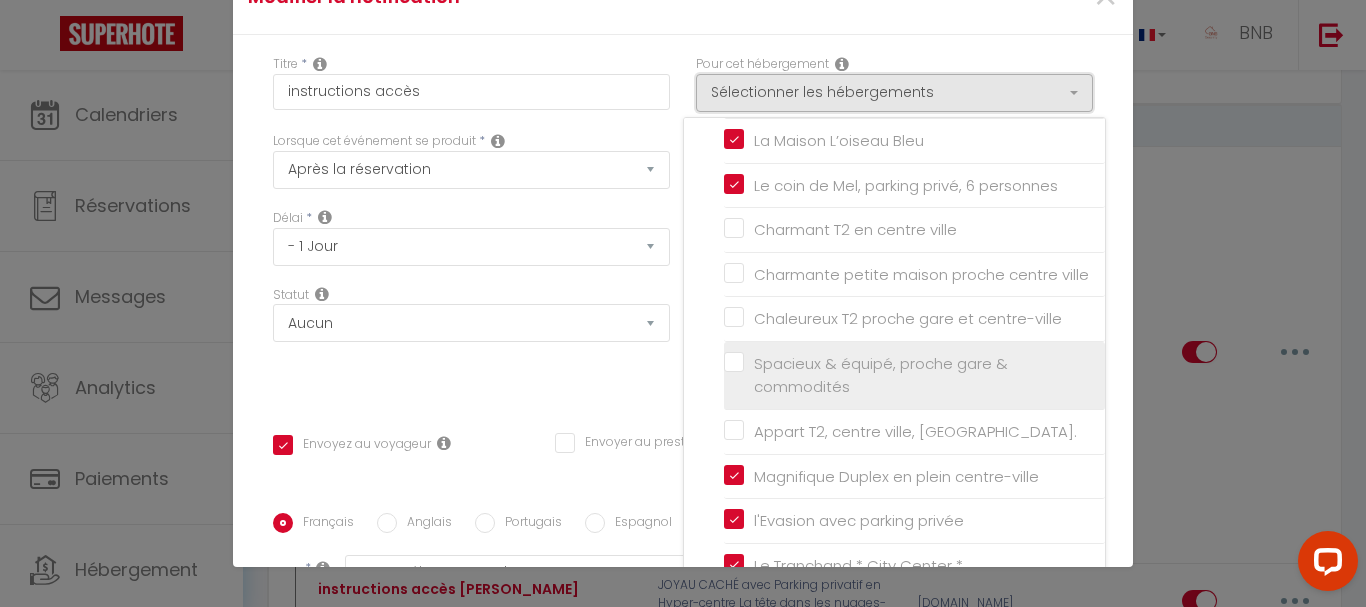 scroll, scrollTop: 1046, scrollLeft: 0, axis: vertical 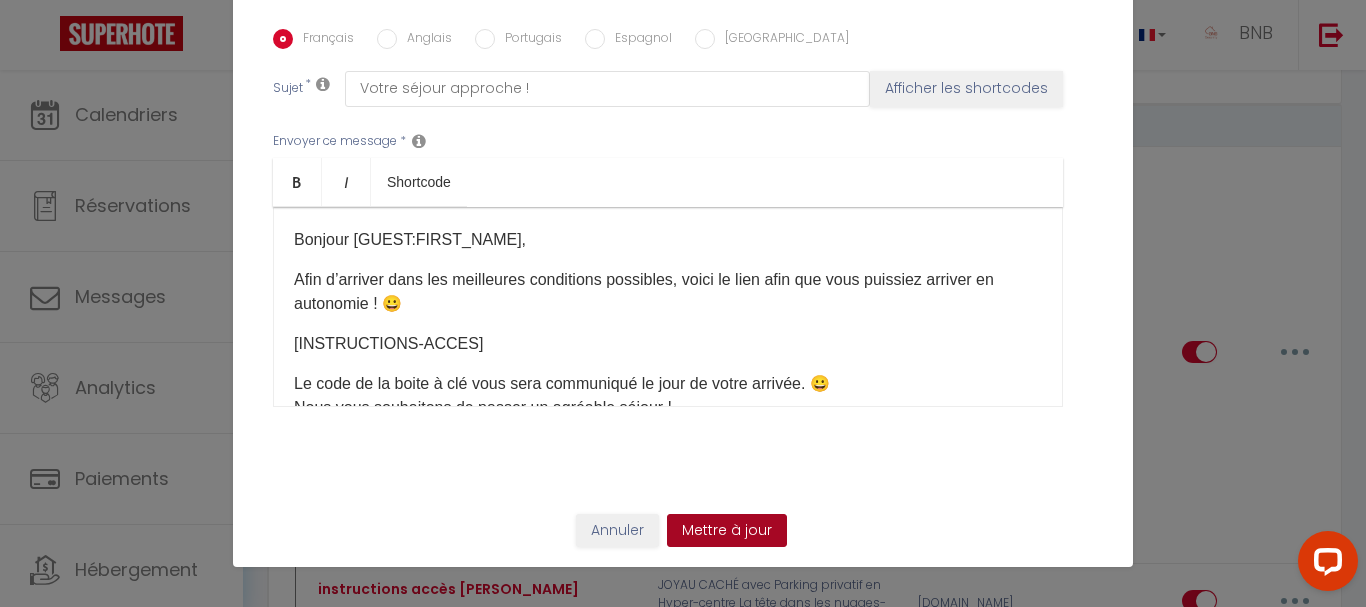 click on "Mettre à jour" at bounding box center (727, 531) 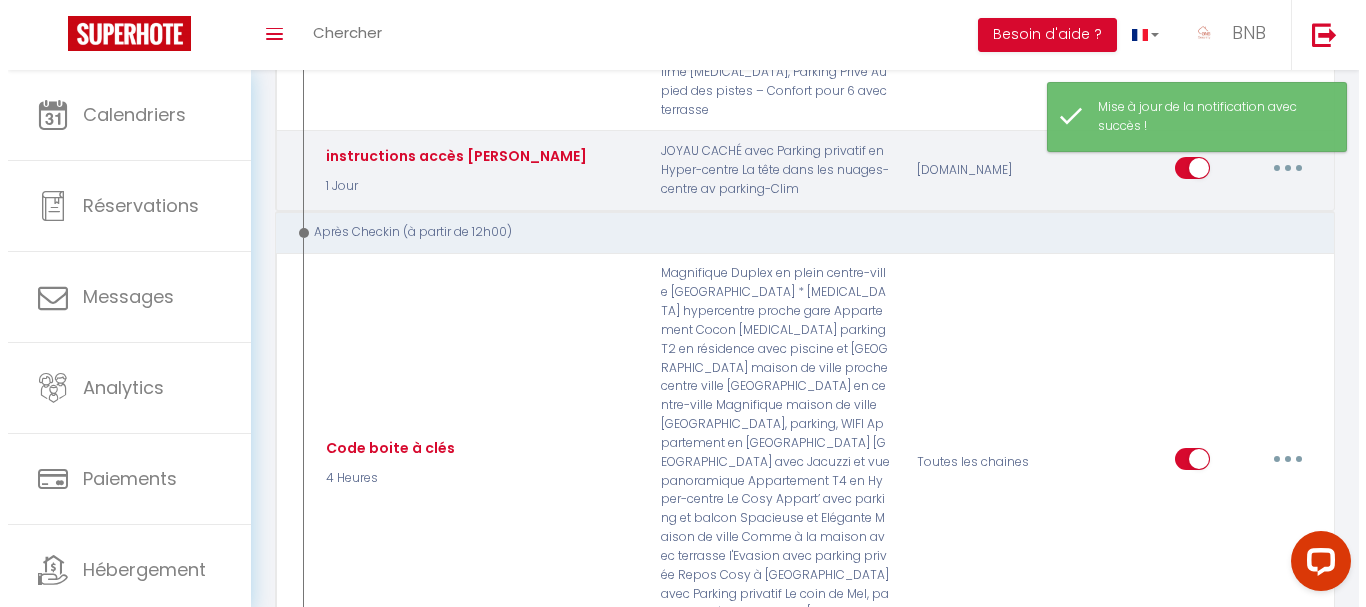 scroll, scrollTop: 1633, scrollLeft: 0, axis: vertical 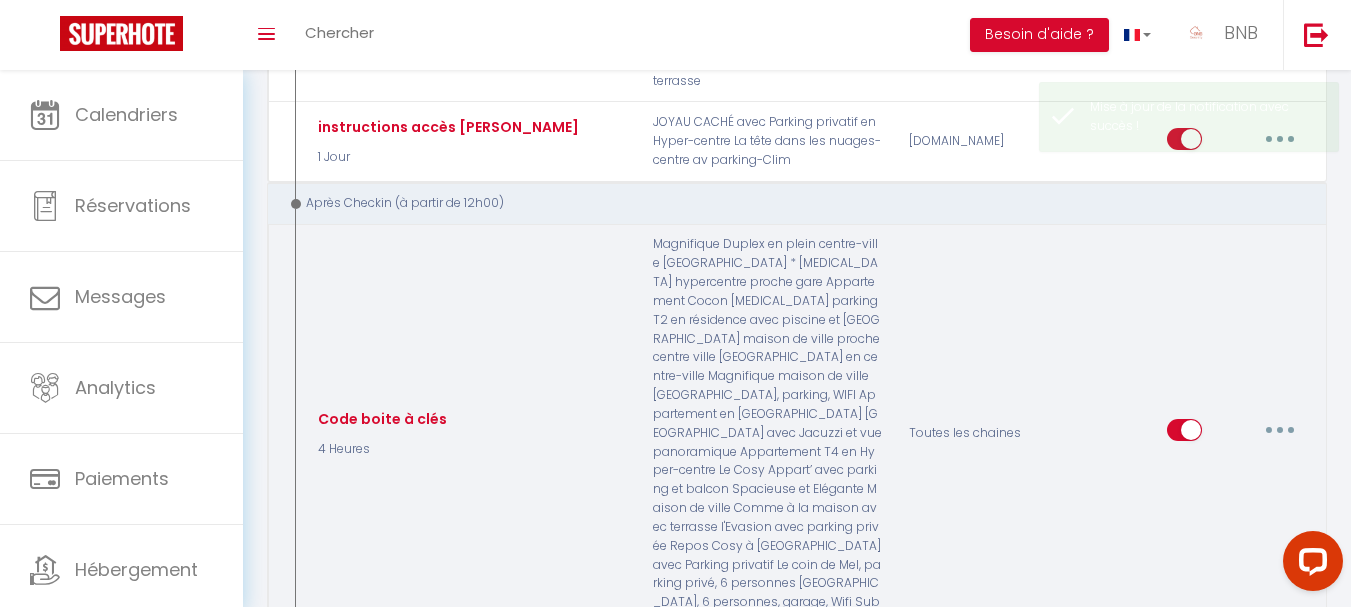 click at bounding box center (1280, 430) 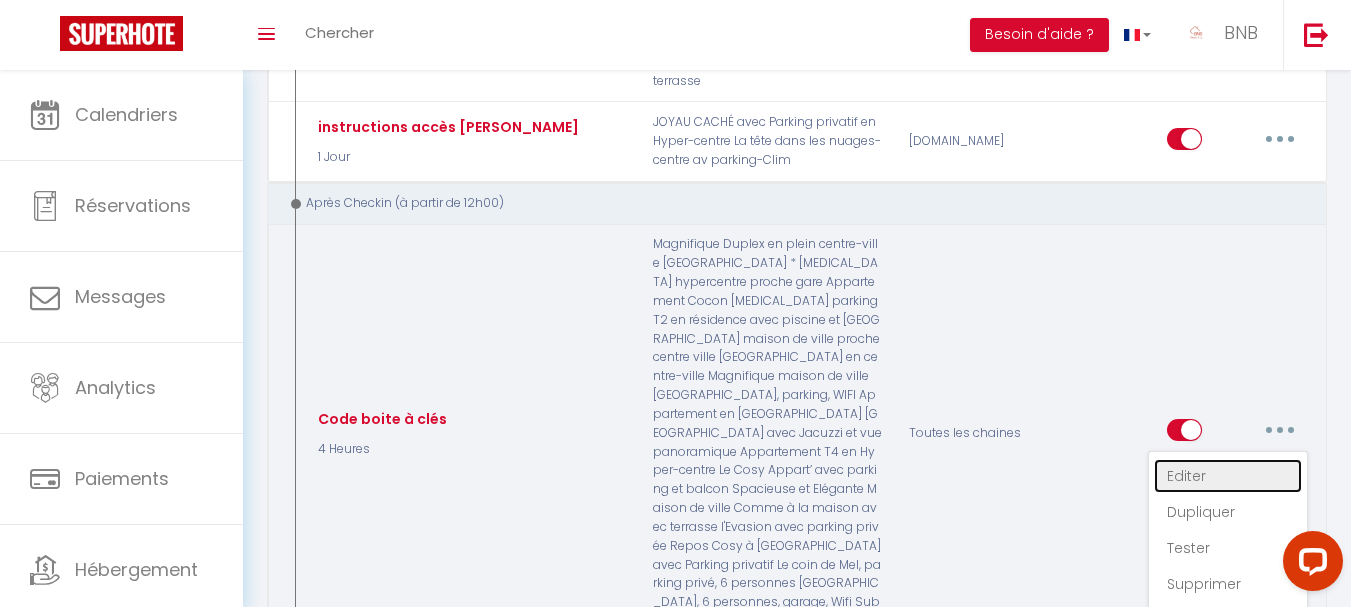 click on "Editer" at bounding box center [1228, 476] 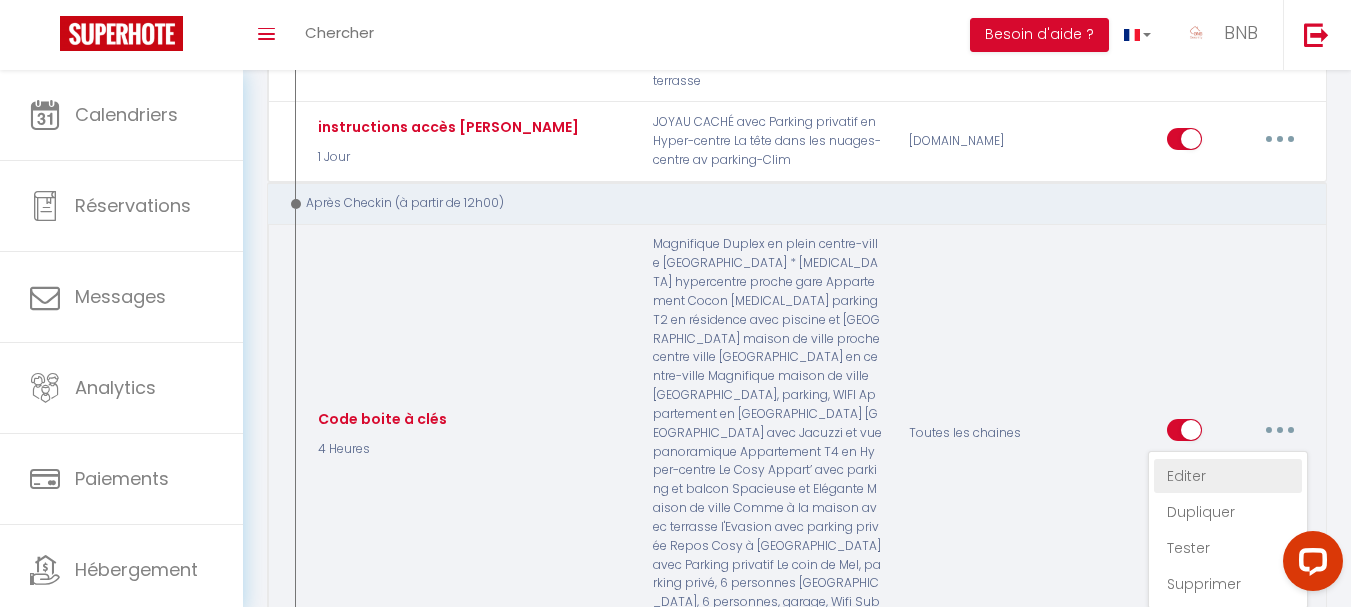 type on "Code boite à clés" 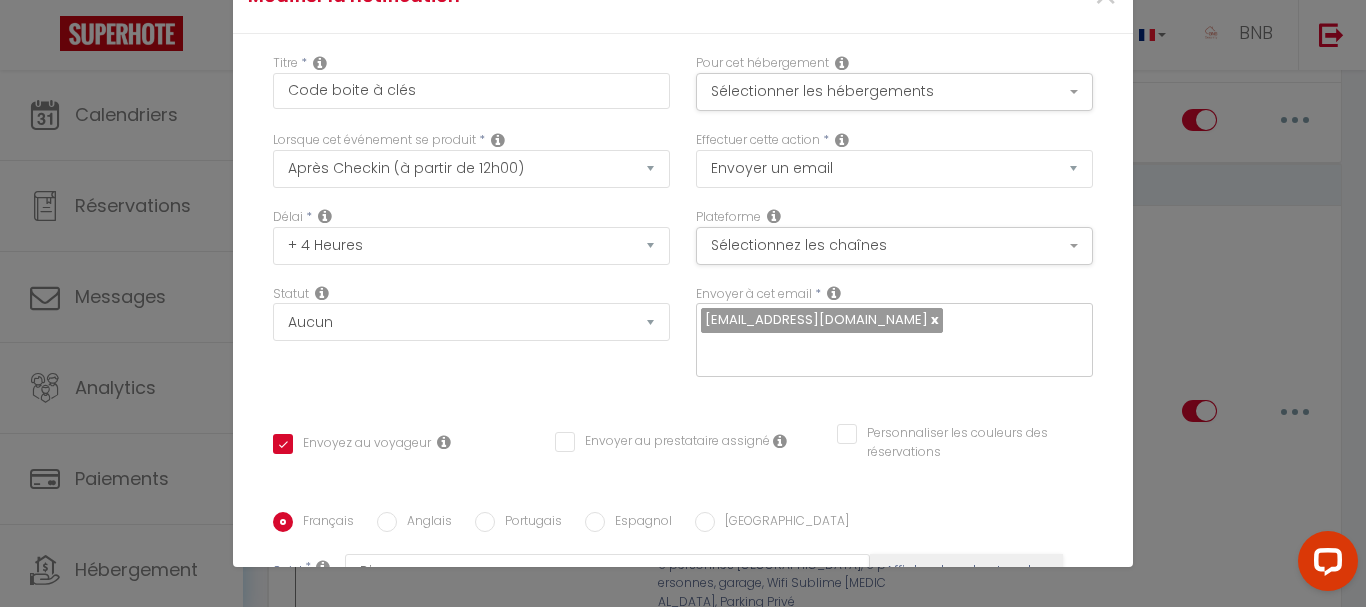 scroll, scrollTop: 0, scrollLeft: 0, axis: both 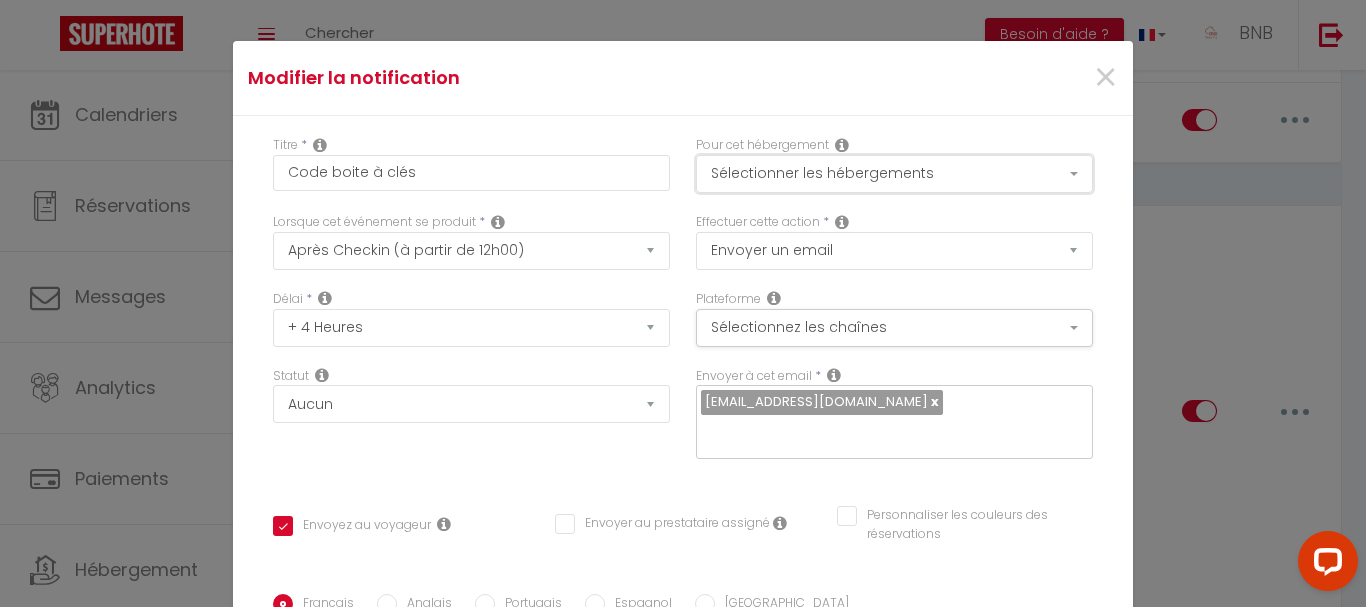 click on "Sélectionner les hébergements" at bounding box center (894, 174) 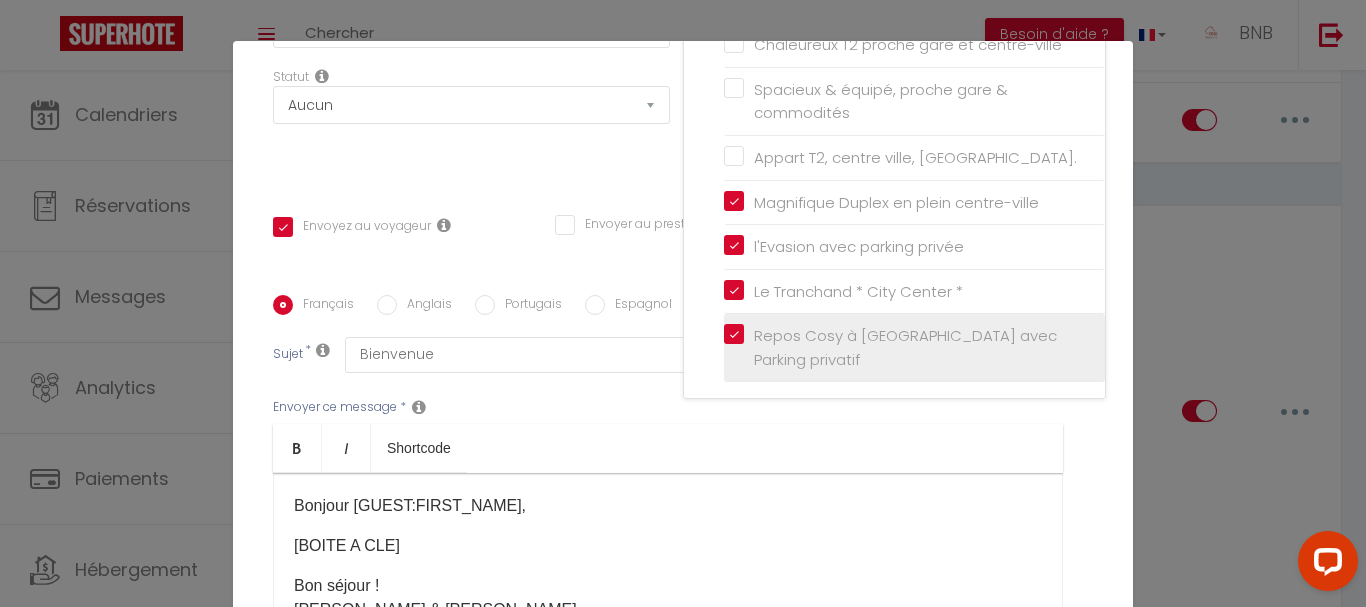 scroll, scrollTop: 300, scrollLeft: 0, axis: vertical 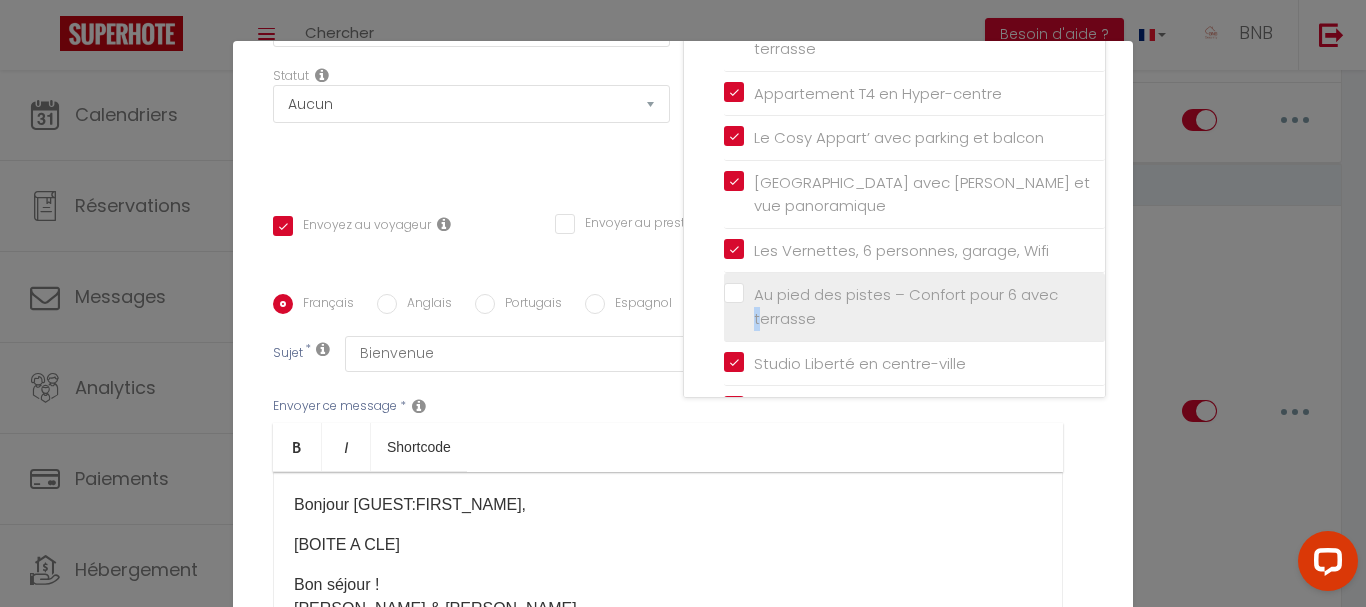 click on "Au pied des pistes – Confort pour 6 avec terrasse" at bounding box center [918, 306] 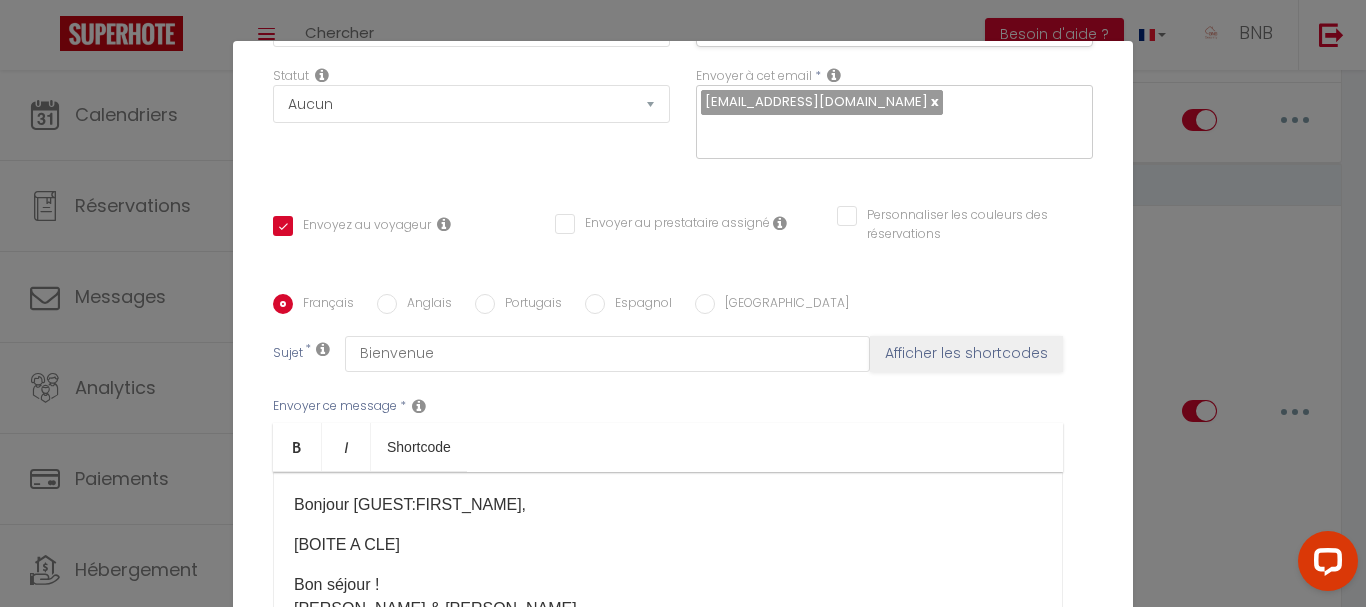 checkbox on "true" 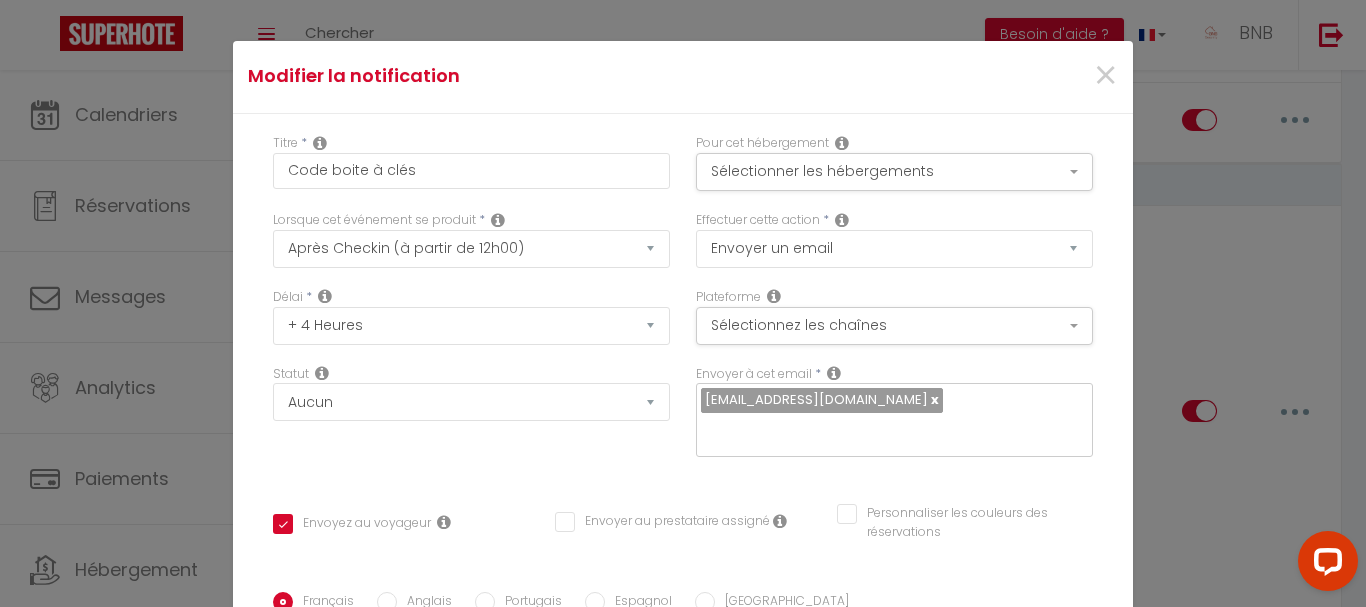 scroll, scrollTop: 0, scrollLeft: 0, axis: both 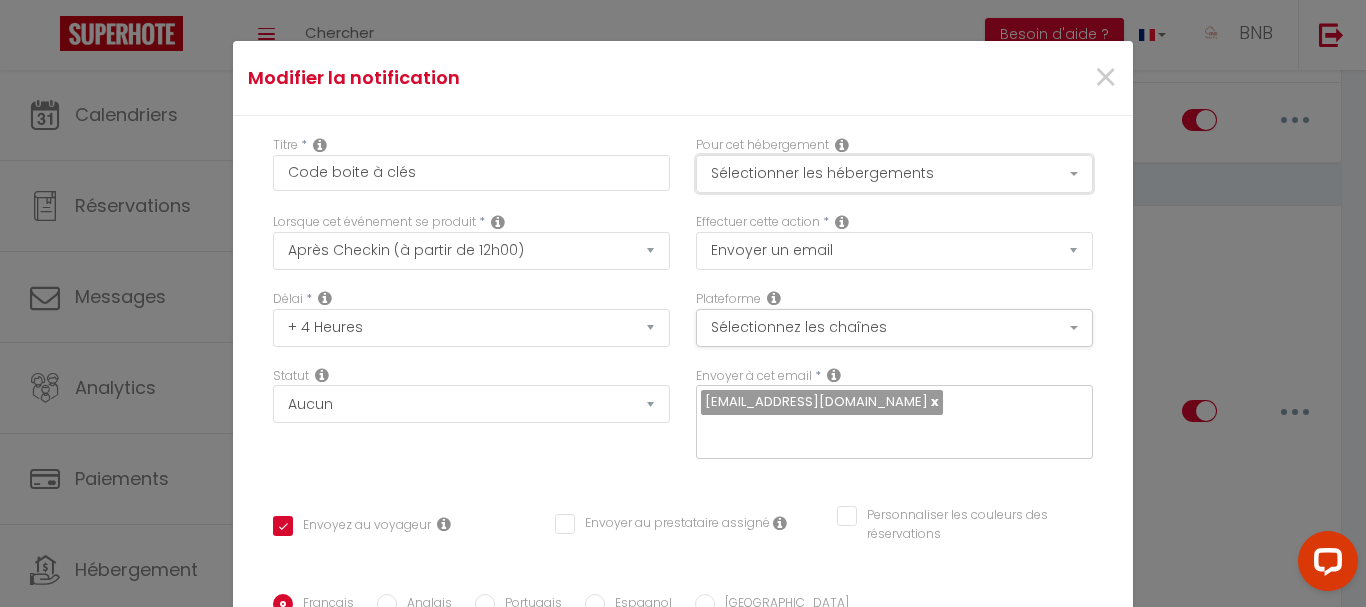 click on "Sélectionner les hébergements" at bounding box center [894, 174] 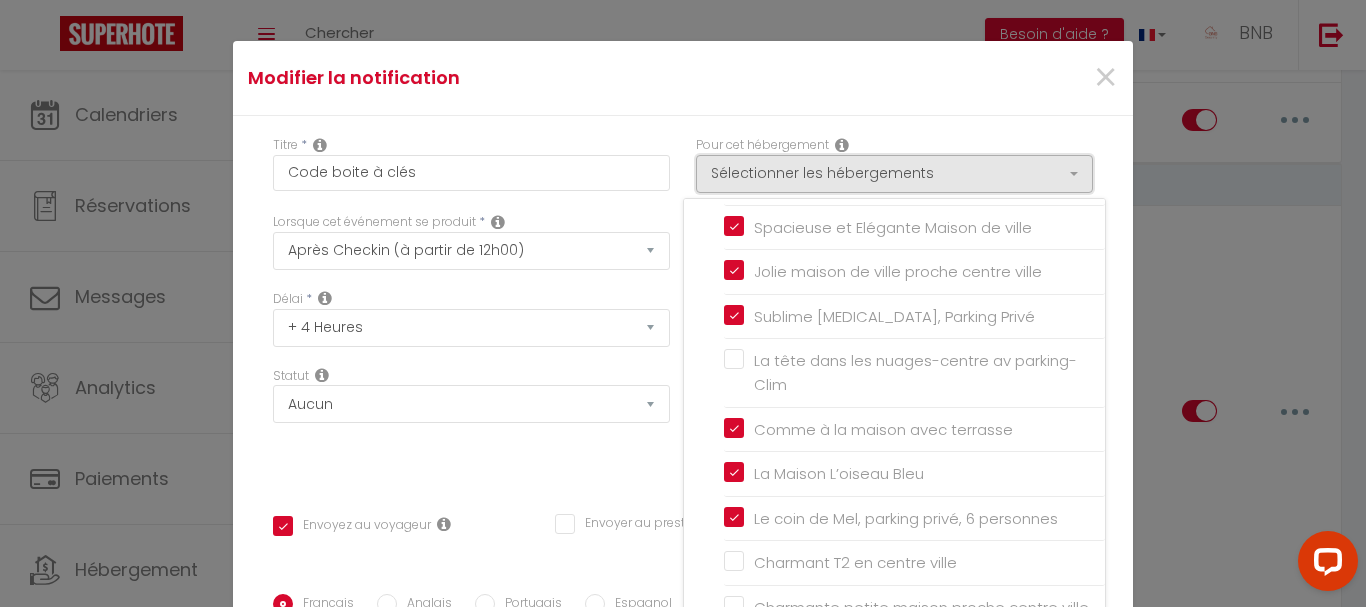 scroll, scrollTop: 880, scrollLeft: 0, axis: vertical 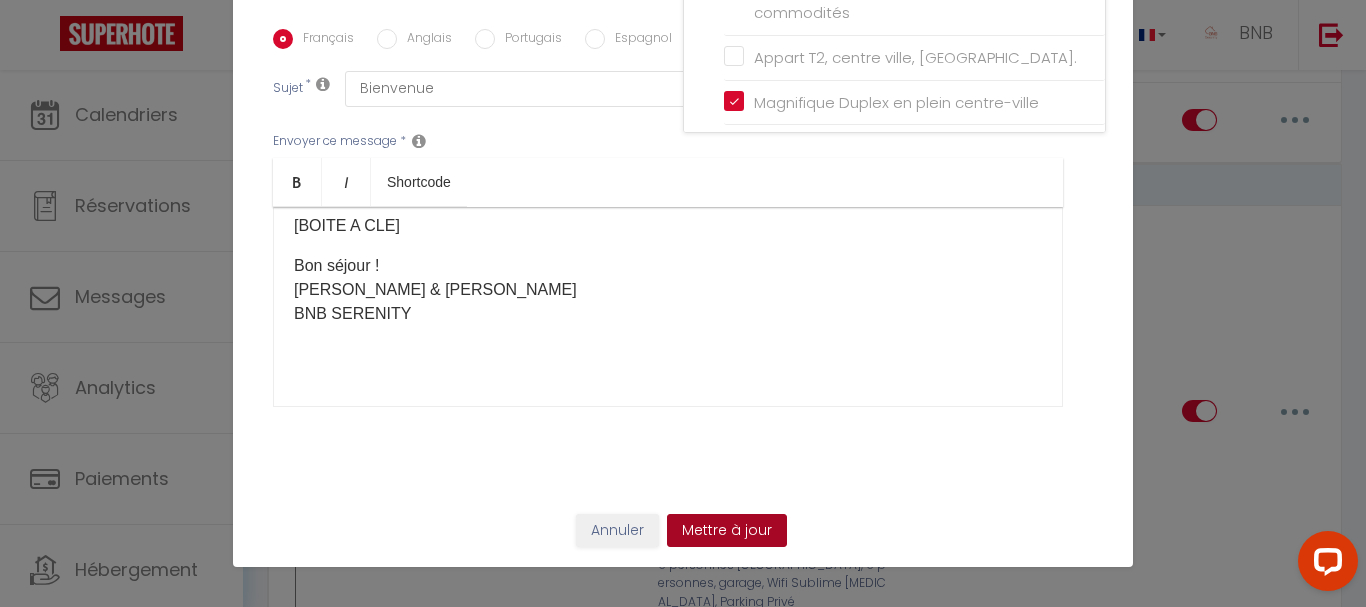 click on "Mettre à jour" at bounding box center [727, 531] 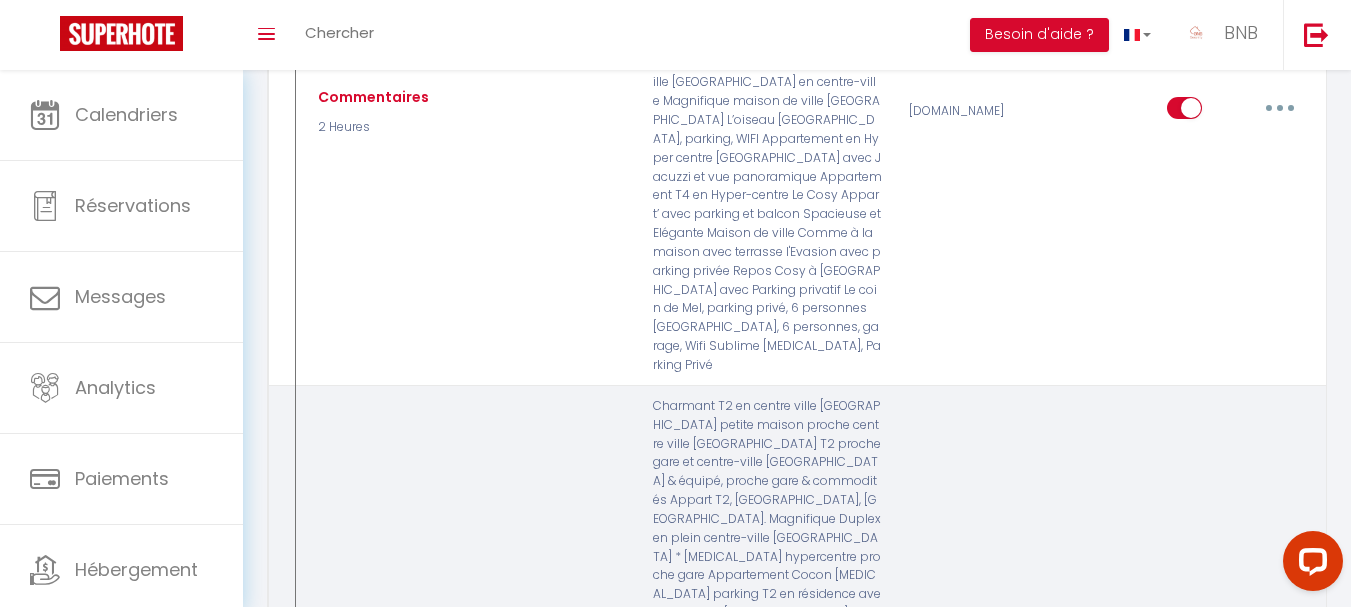 scroll, scrollTop: 3219, scrollLeft: 0, axis: vertical 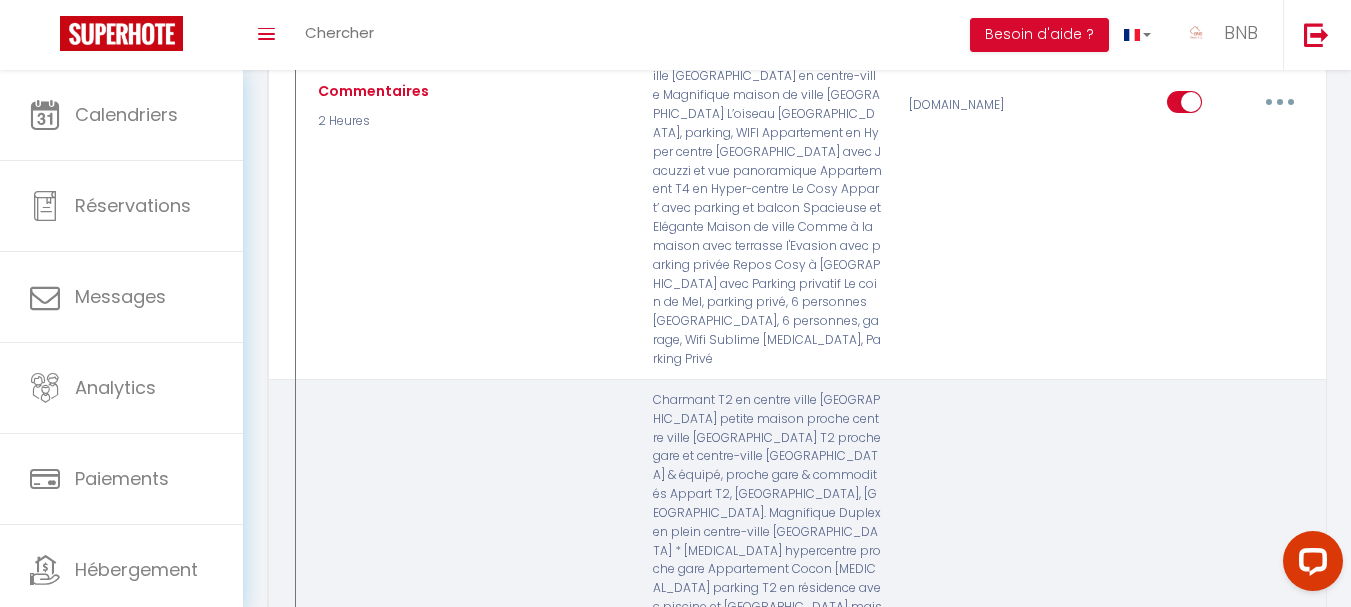 click at bounding box center [1280, 680] 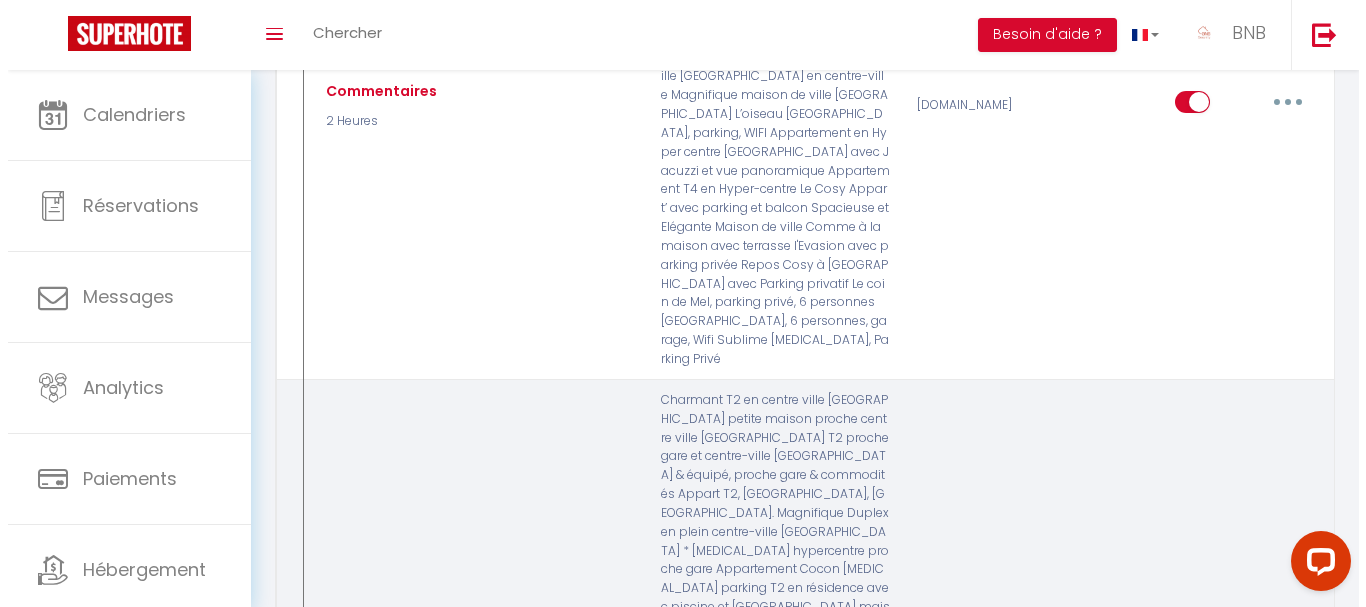 scroll, scrollTop: 3151, scrollLeft: 0, axis: vertical 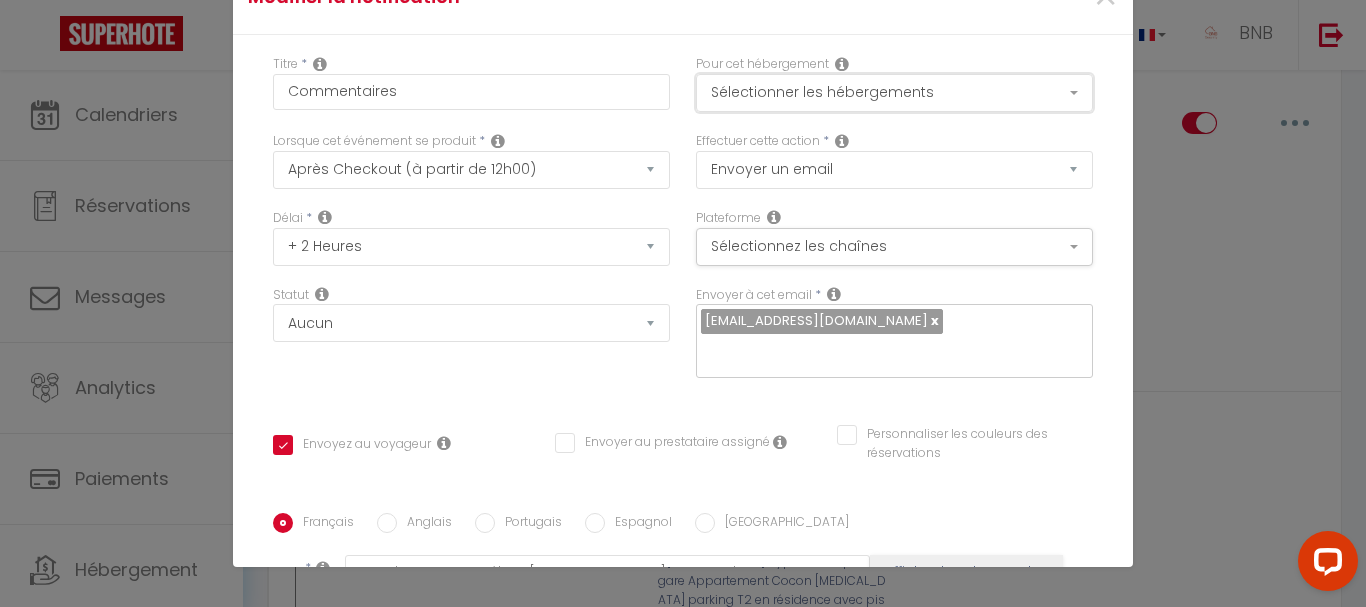 click on "Sélectionner les hébergements" at bounding box center (894, 93) 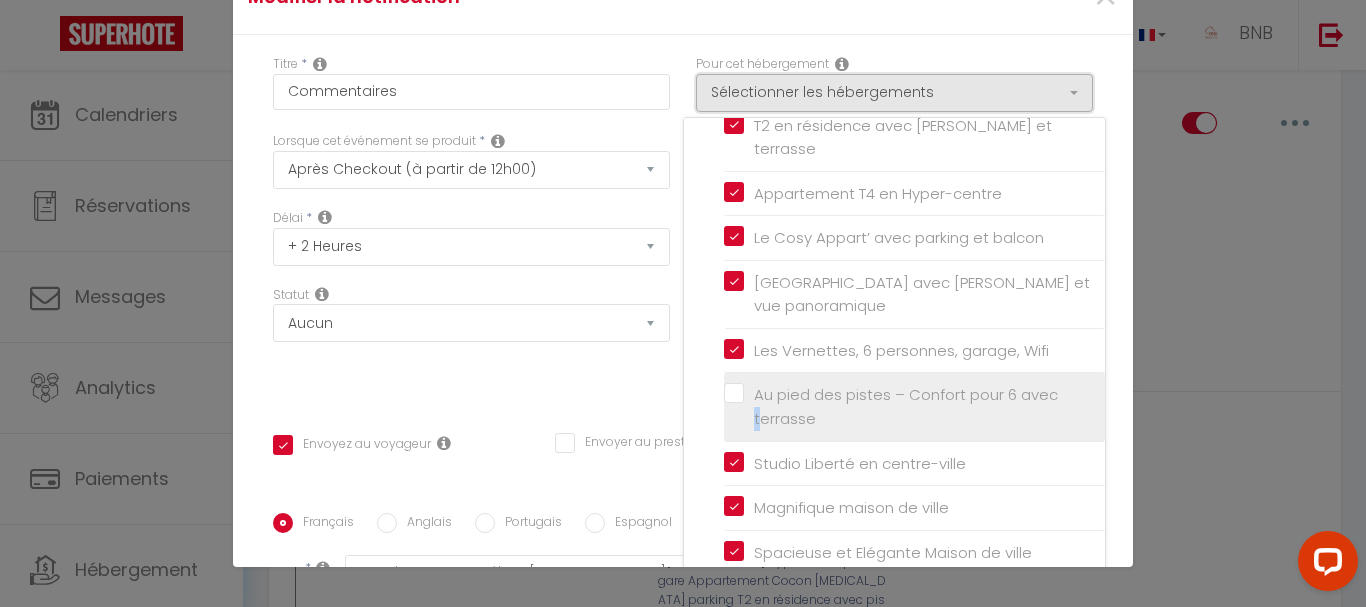 scroll, scrollTop: 333, scrollLeft: 0, axis: vertical 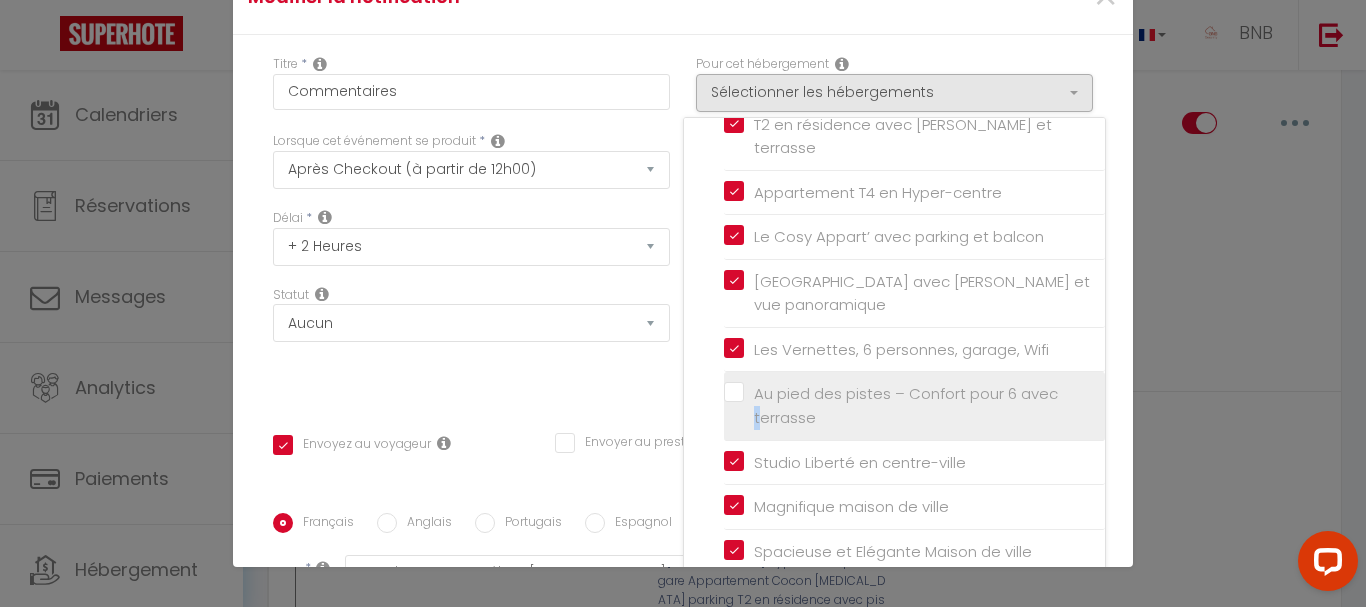 click on "Au pied des pistes – Confort pour 6 avec terrasse" at bounding box center [918, 405] 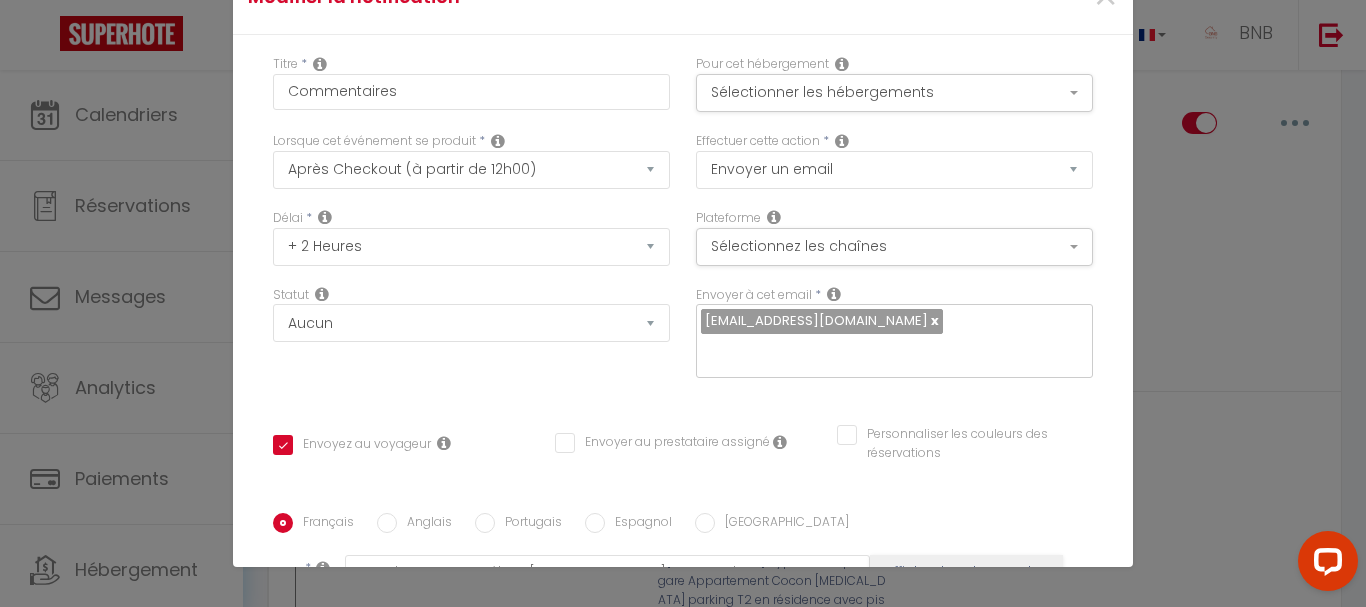 checkbox on "true" 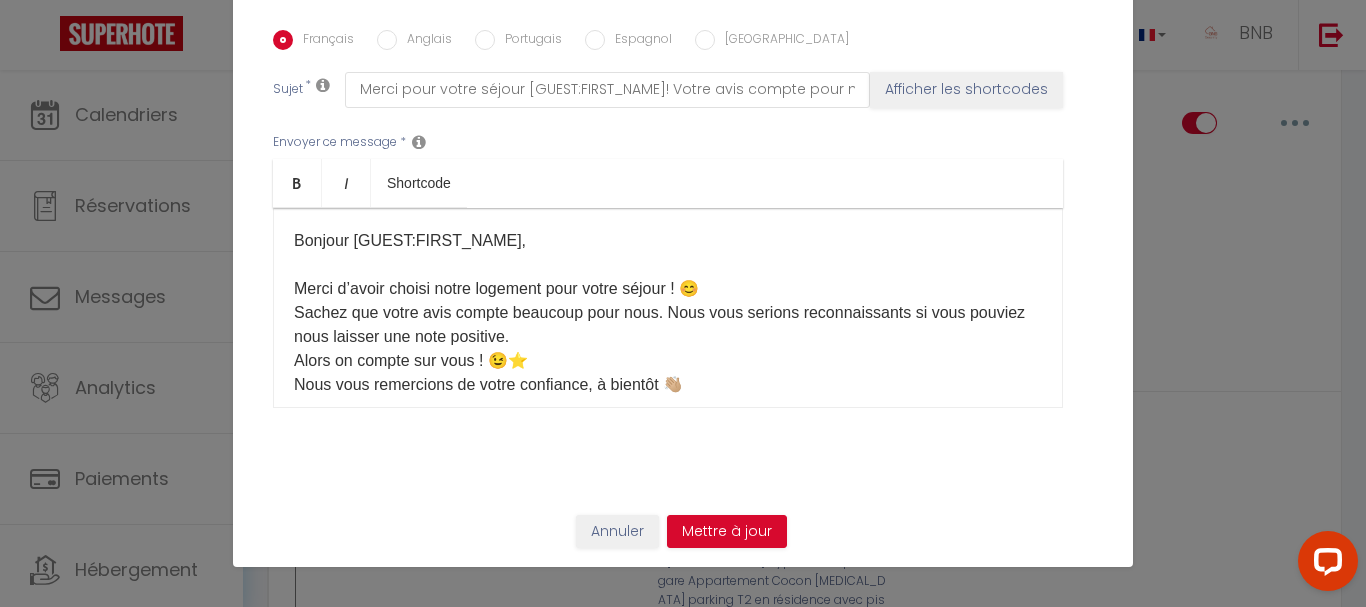 scroll, scrollTop: 484, scrollLeft: 0, axis: vertical 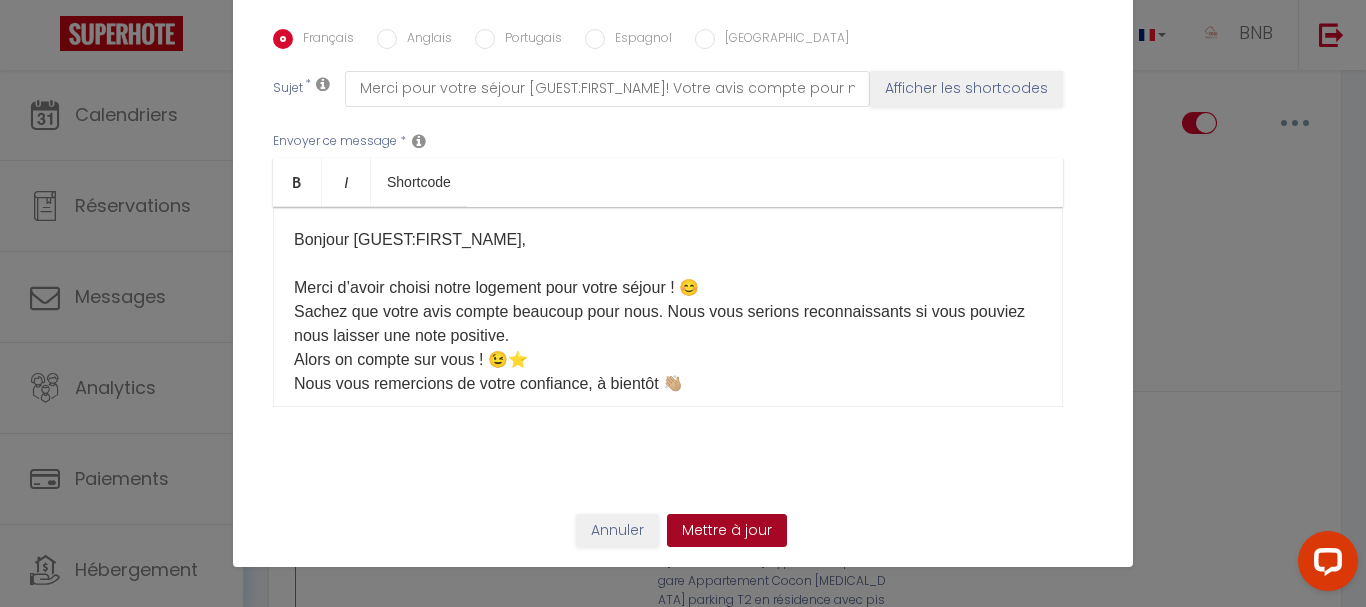 click on "Mettre à jour" at bounding box center (727, 531) 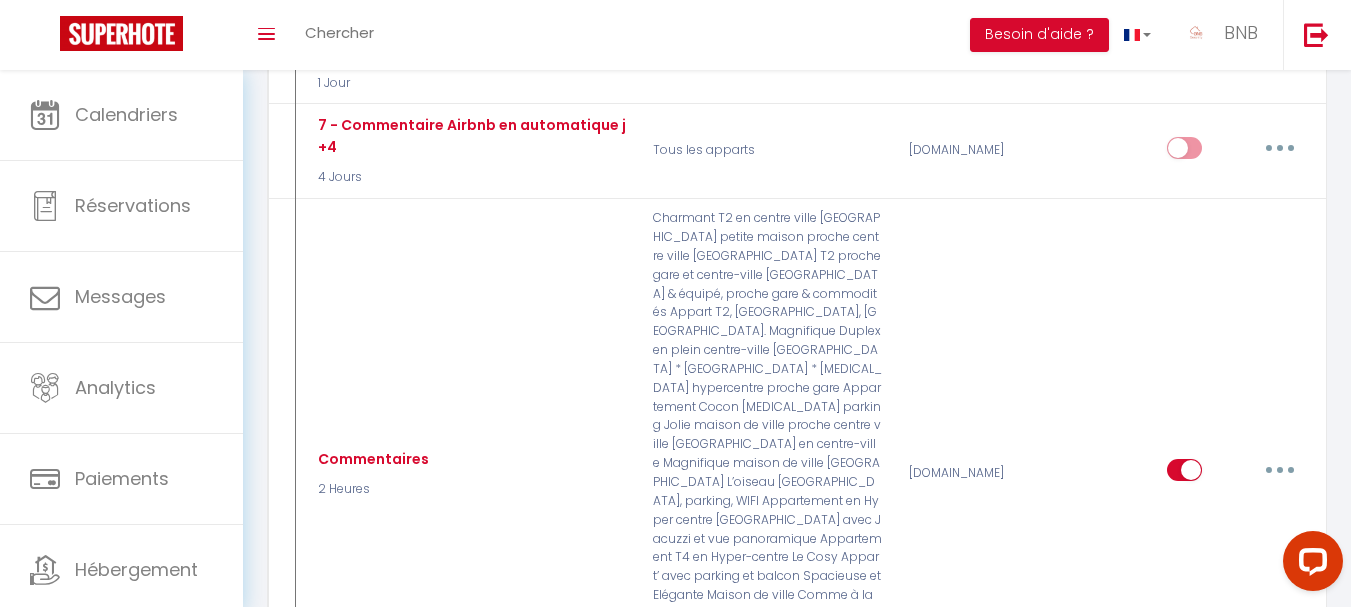 scroll, scrollTop: 2847, scrollLeft: 0, axis: vertical 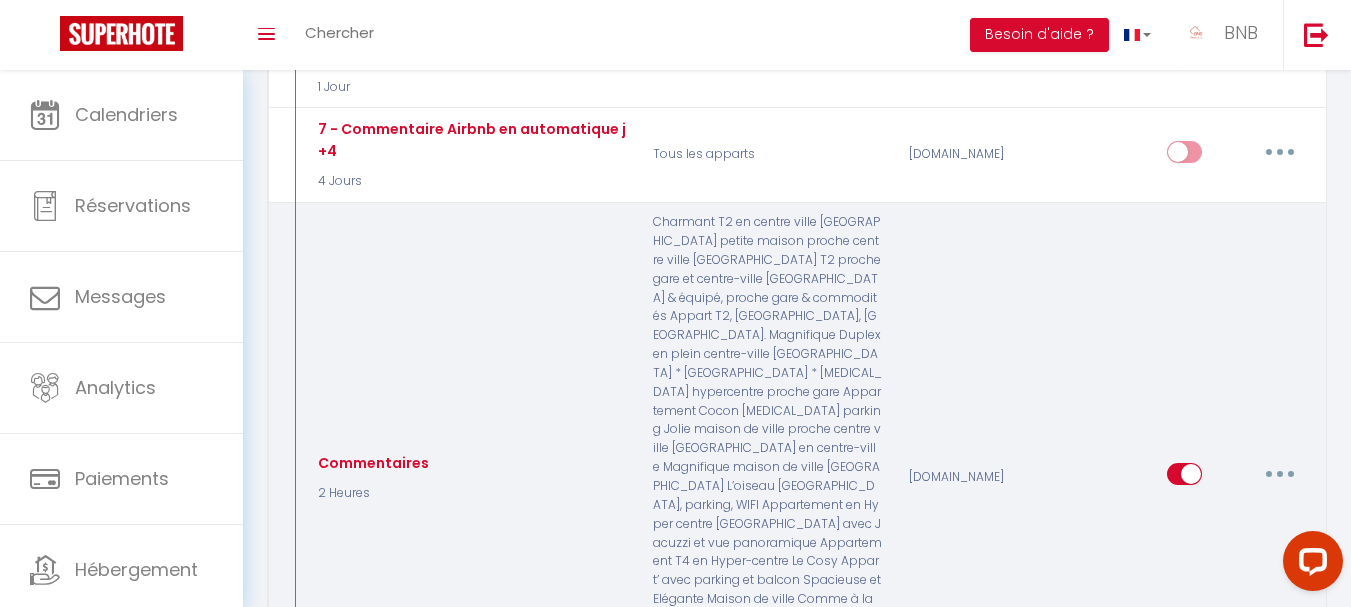 click at bounding box center [1280, 474] 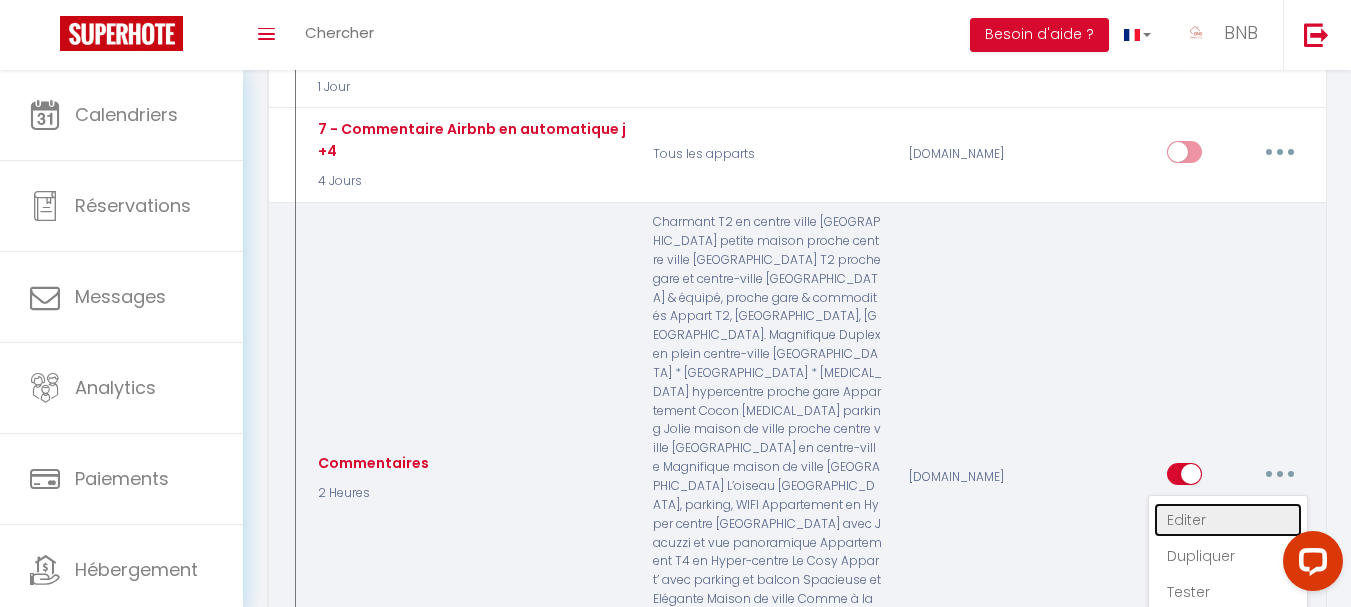 click on "Editer" at bounding box center (1228, 520) 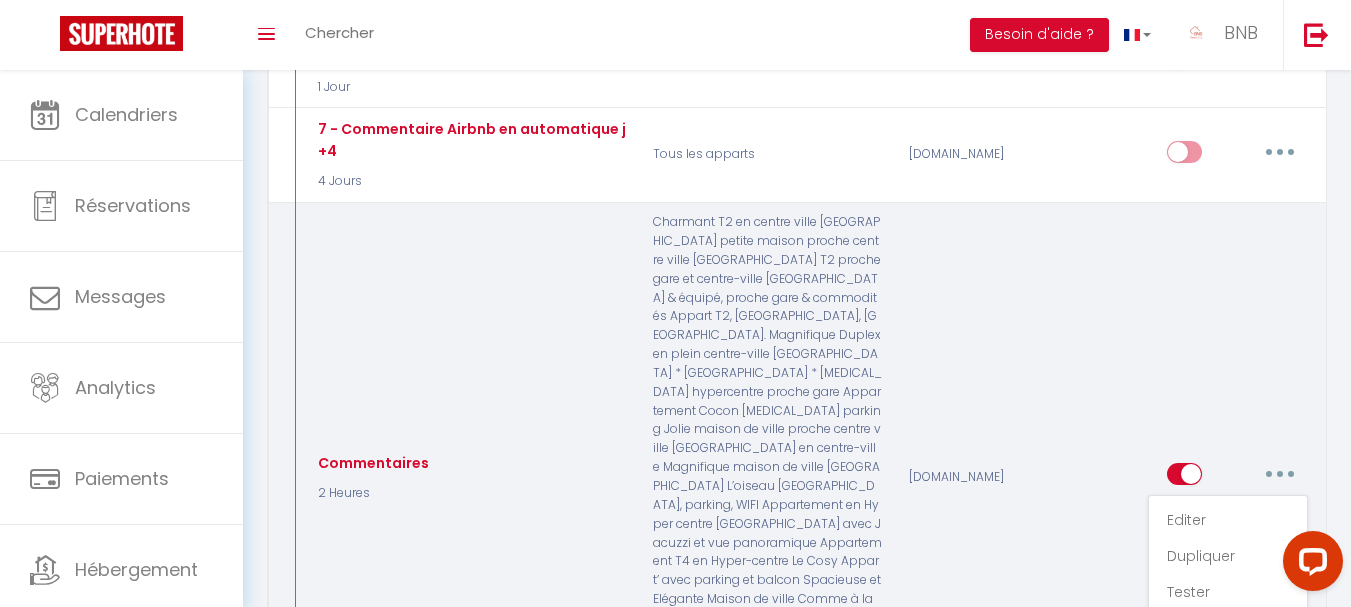 type on "Commentaires" 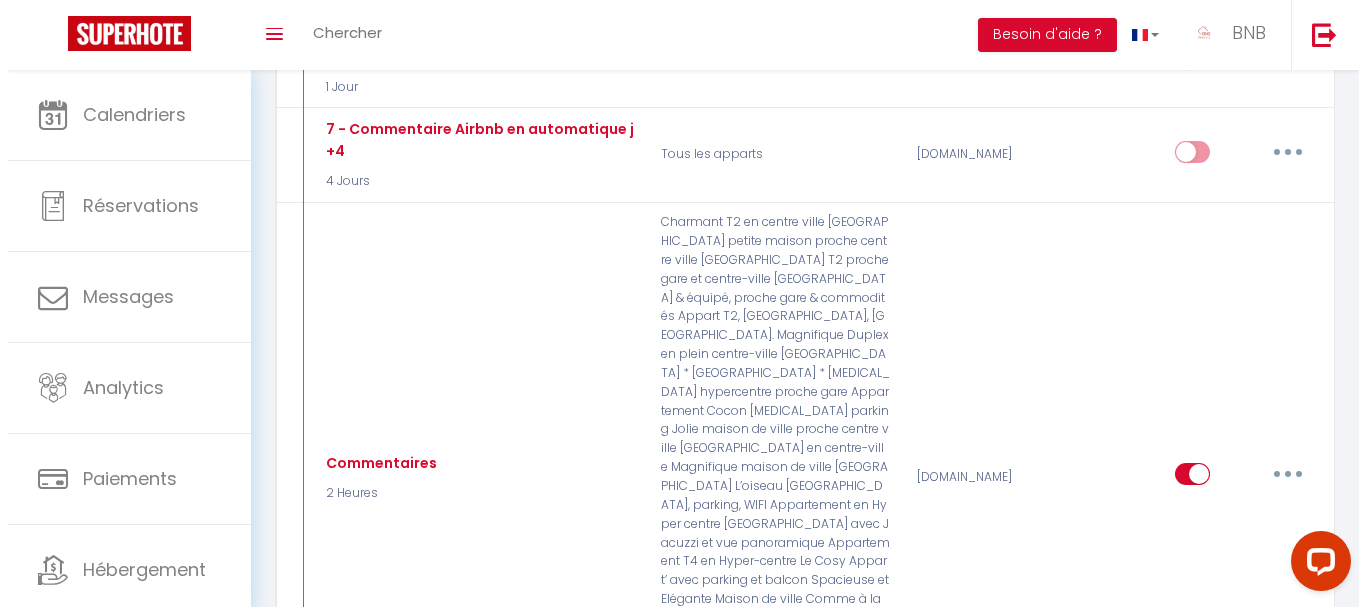 scroll, scrollTop: 2779, scrollLeft: 0, axis: vertical 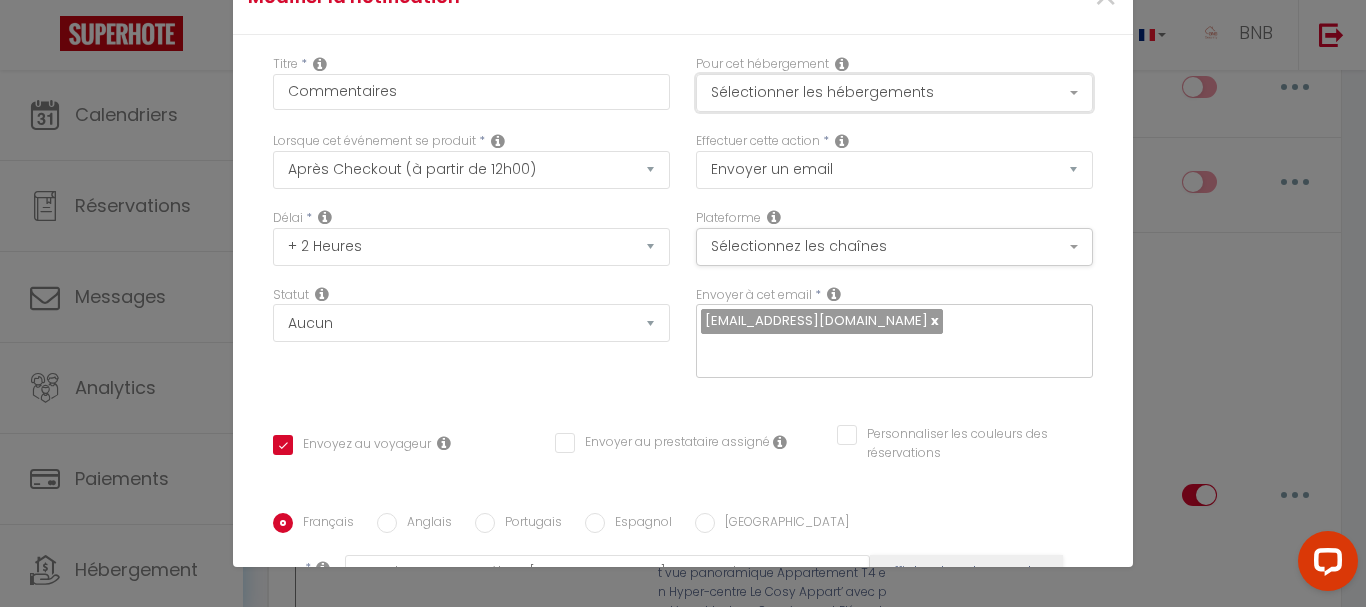 click on "Sélectionner les hébergements" at bounding box center (894, 93) 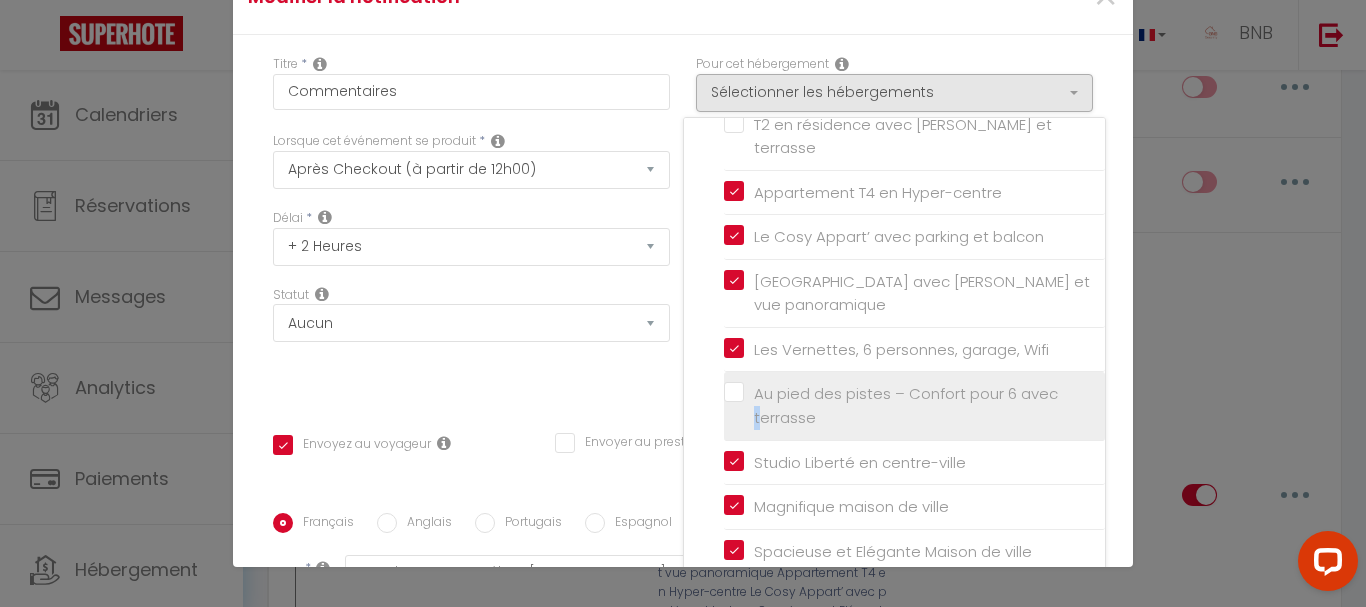 click on "Au pied des pistes – Confort pour 6 avec terrasse" at bounding box center (914, 406) 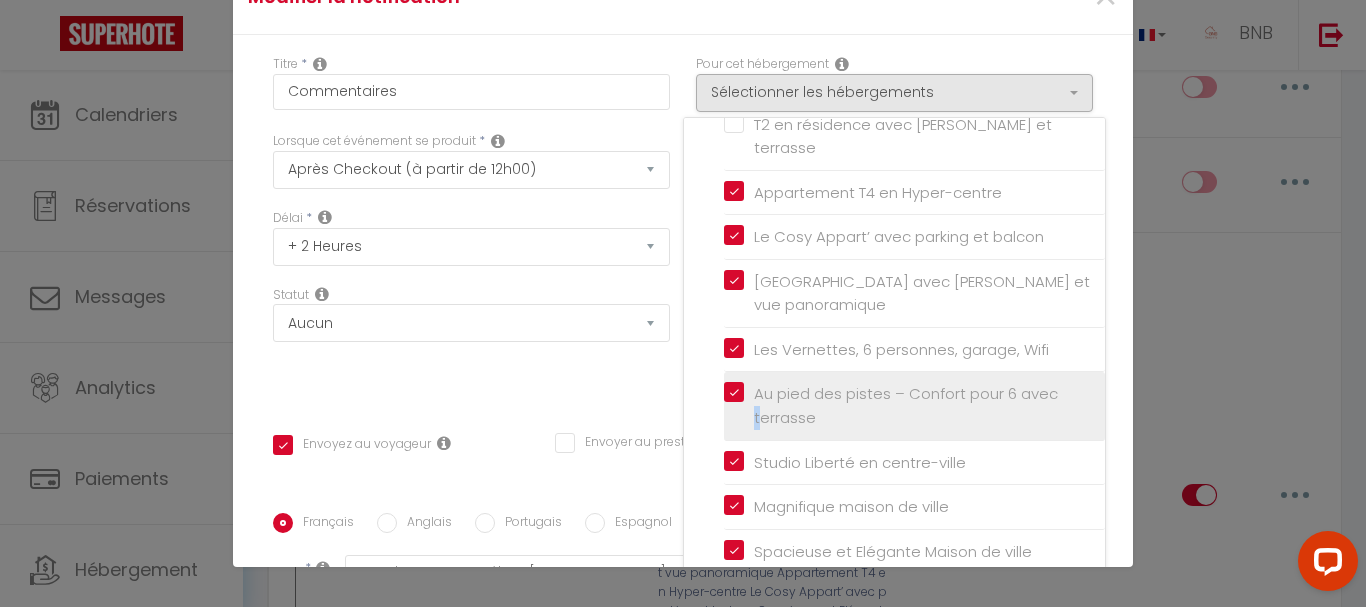 checkbox on "true" 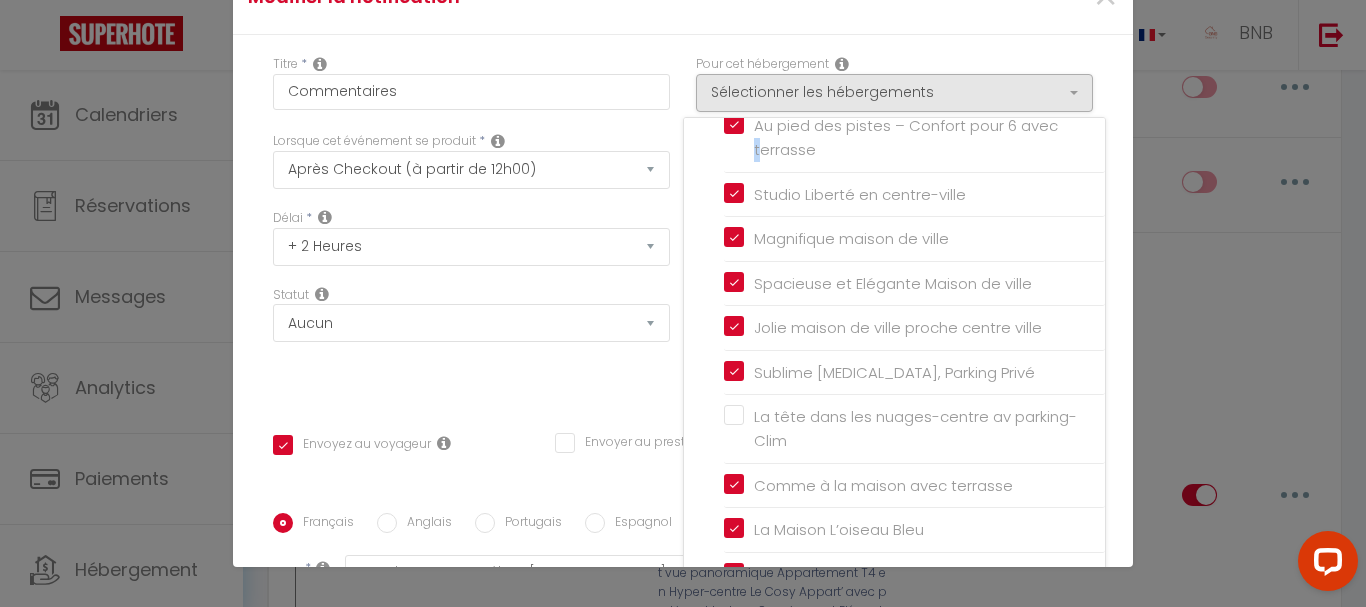 scroll, scrollTop: 700, scrollLeft: 0, axis: vertical 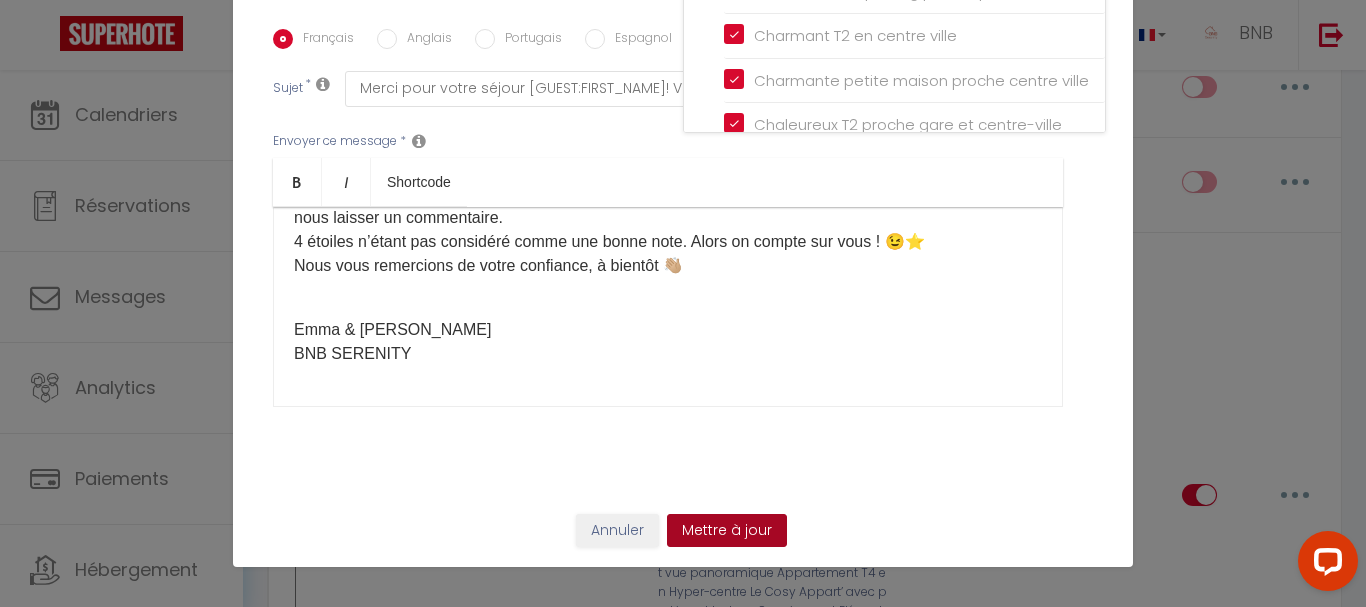 click on "Mettre à jour" at bounding box center [727, 531] 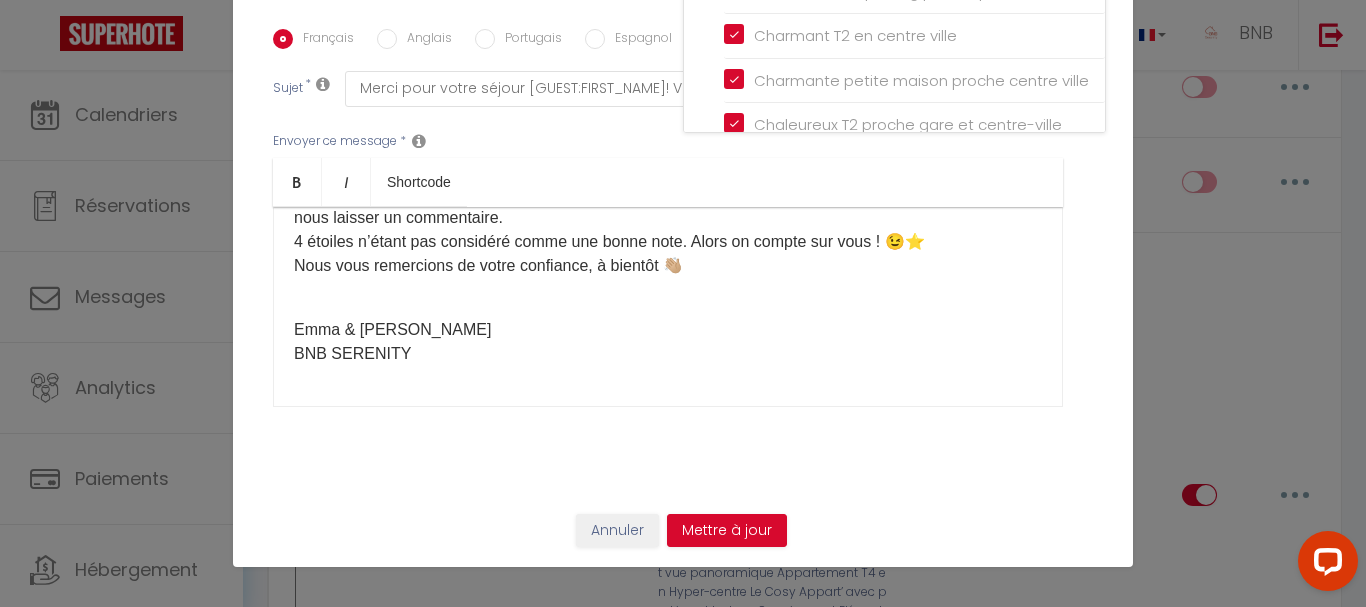 checkbox on "true" 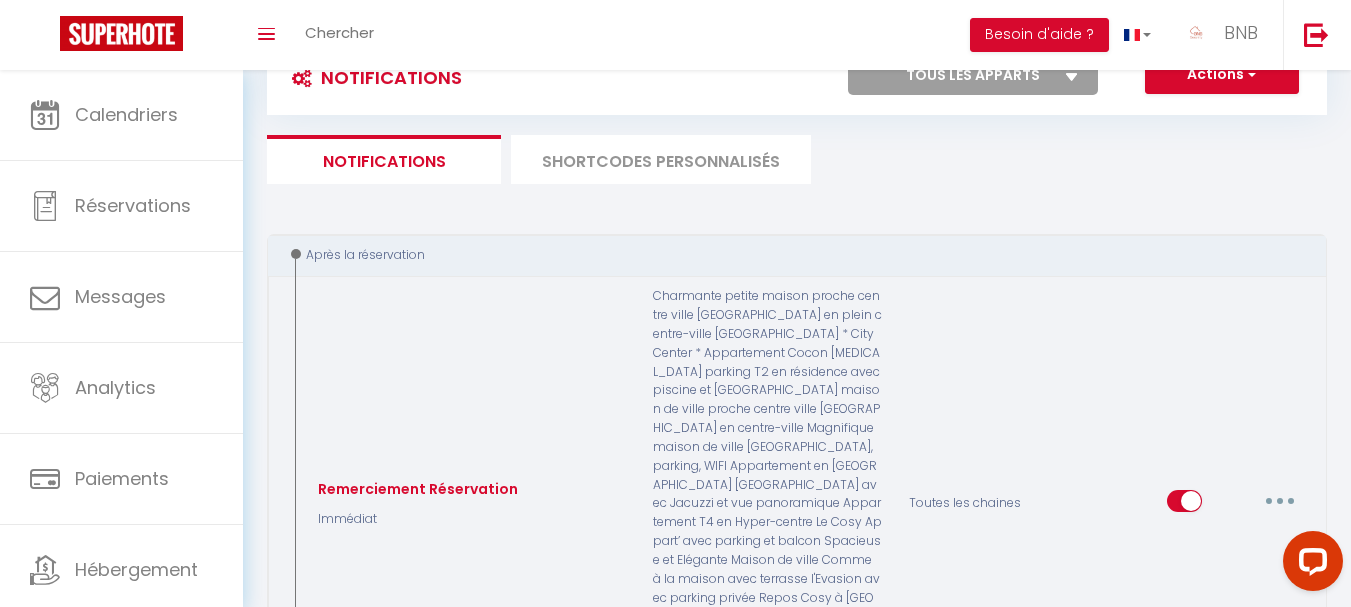 scroll, scrollTop: 0, scrollLeft: 0, axis: both 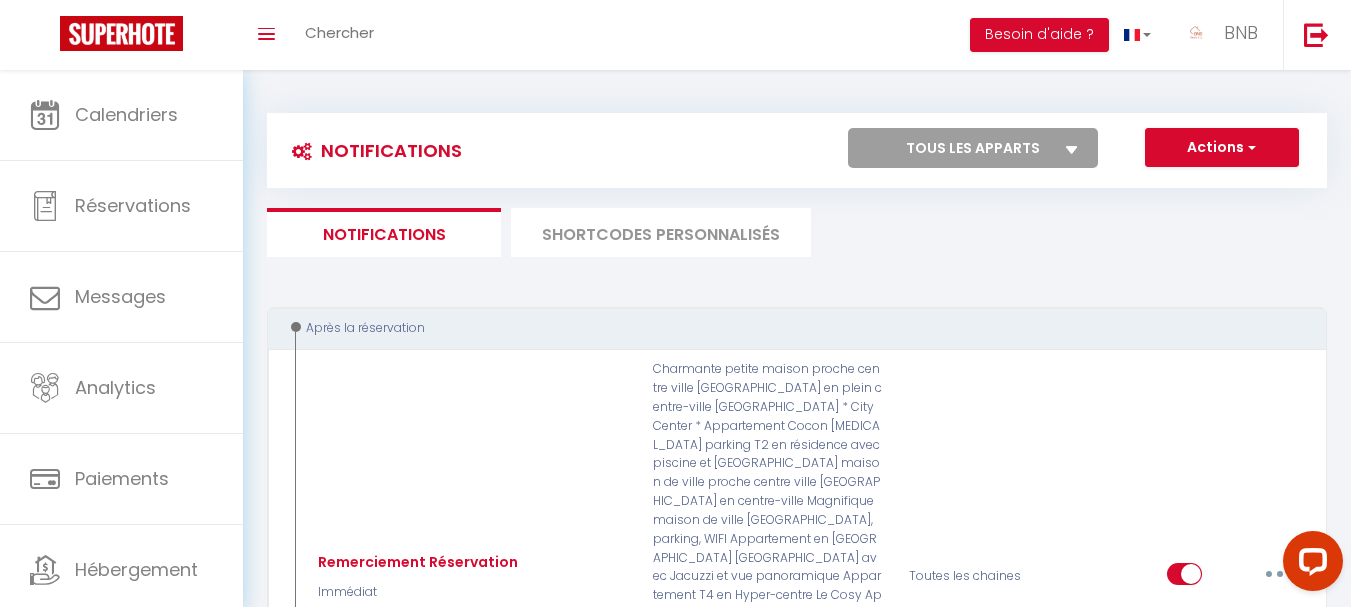 click on "SHORTCODES PERSONNALISÉS" at bounding box center [661, 232] 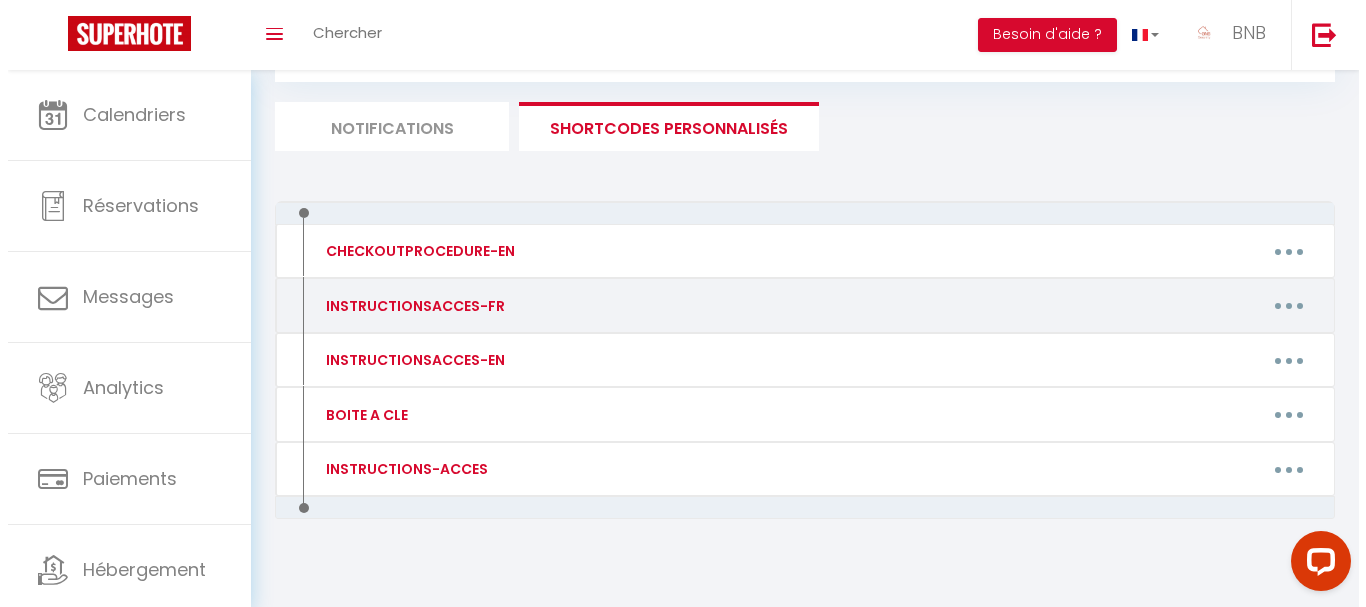 scroll, scrollTop: 126, scrollLeft: 0, axis: vertical 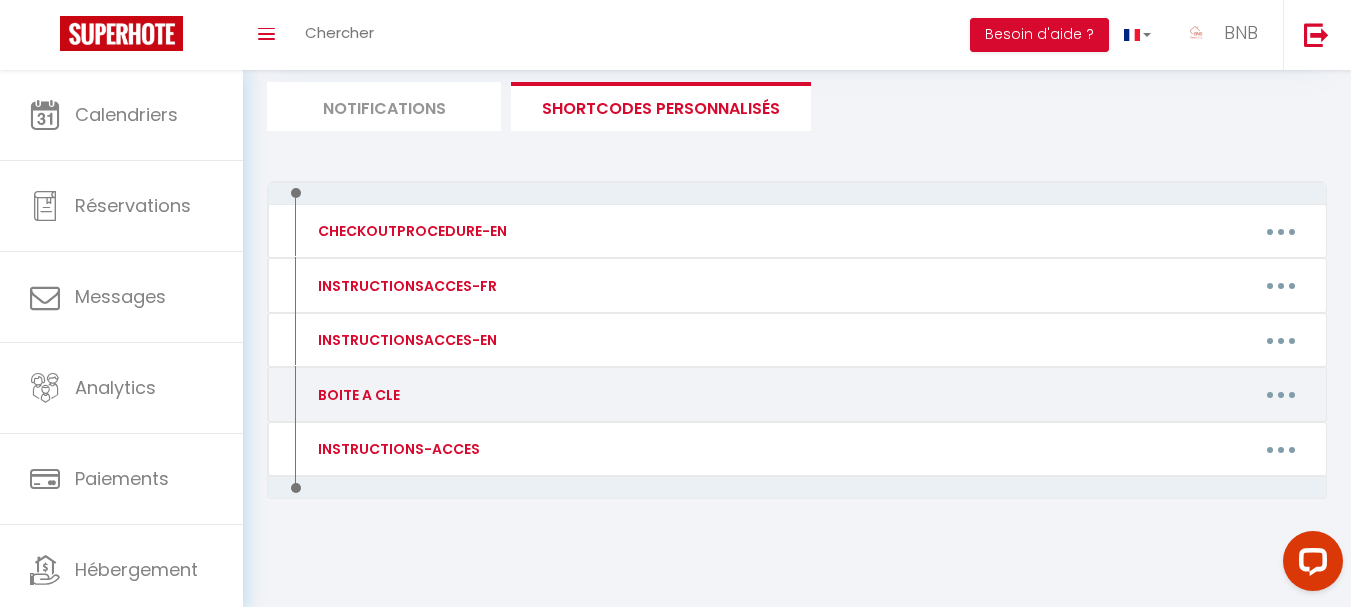click on "BOITE A CLE" at bounding box center [428, 395] 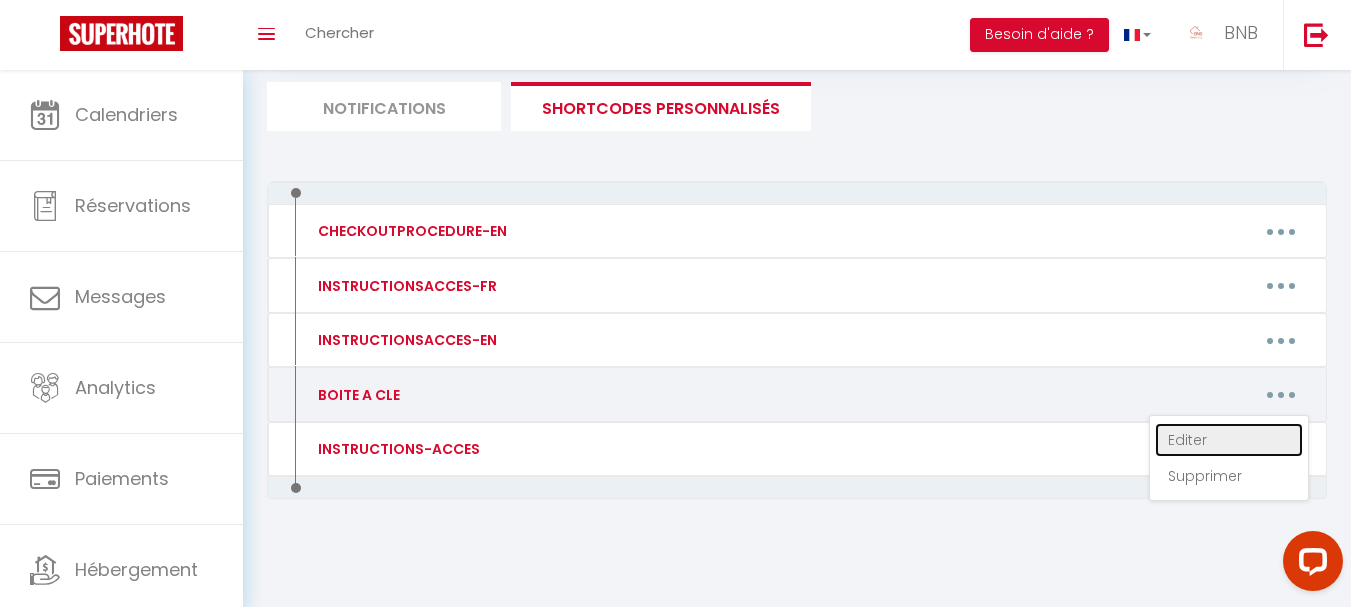 click on "Editer" at bounding box center [1229, 440] 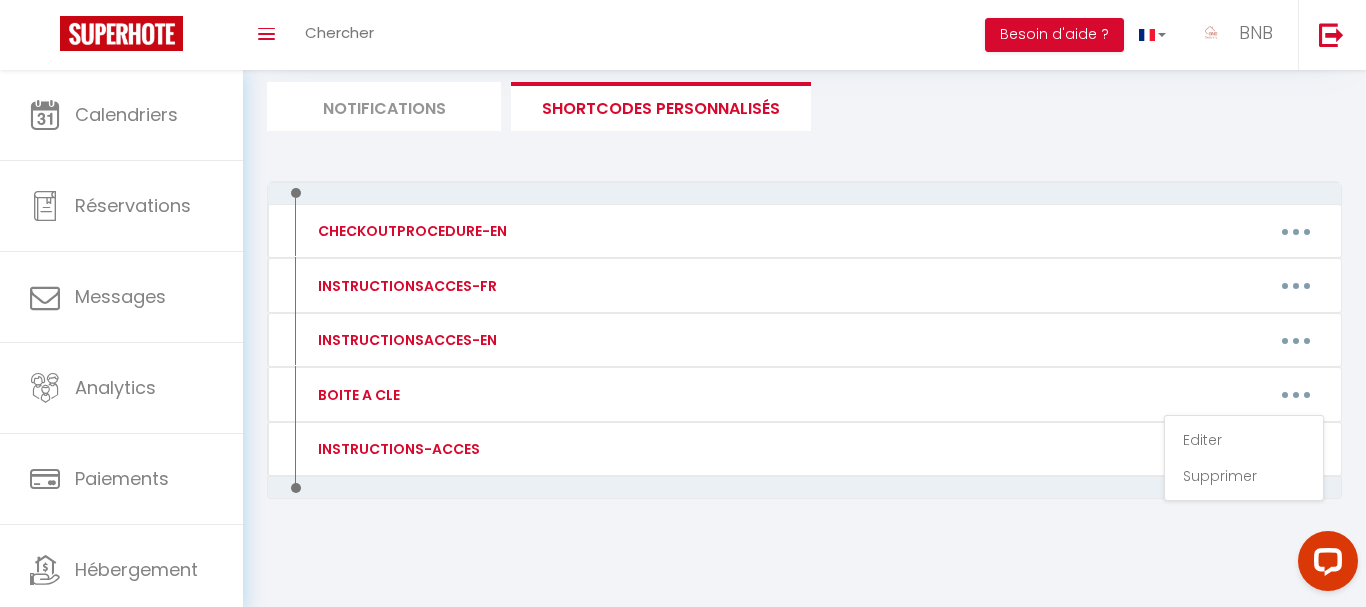 type on "BOITE A CLE" 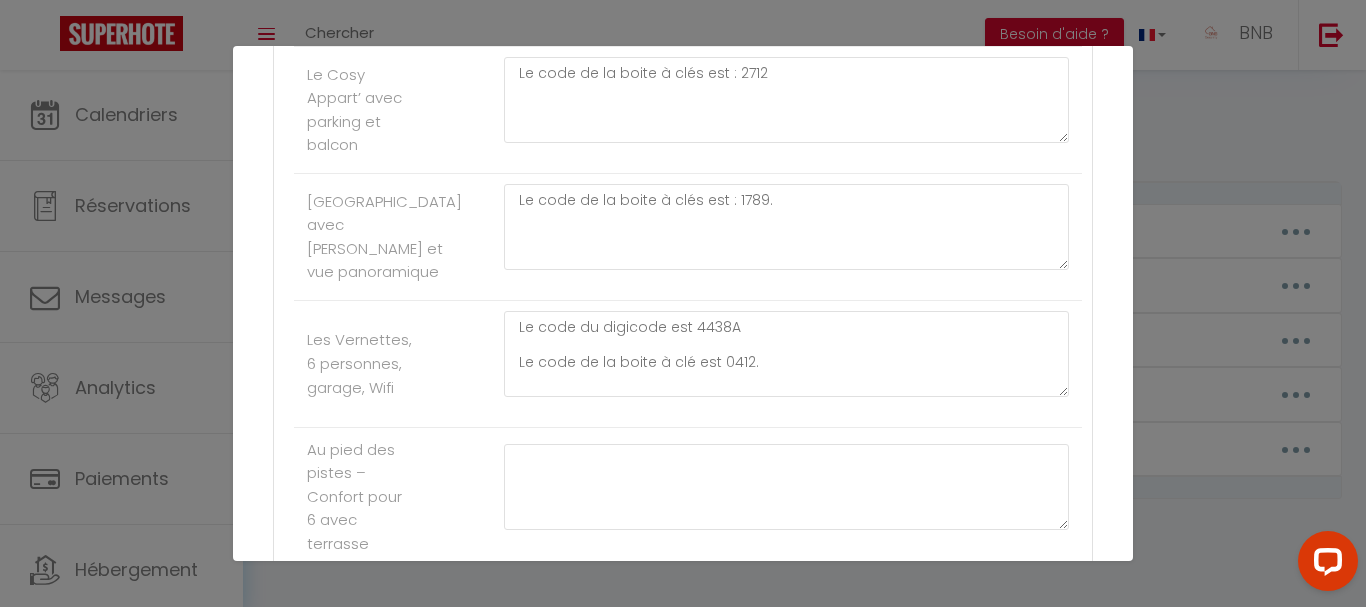 scroll, scrollTop: 1333, scrollLeft: 0, axis: vertical 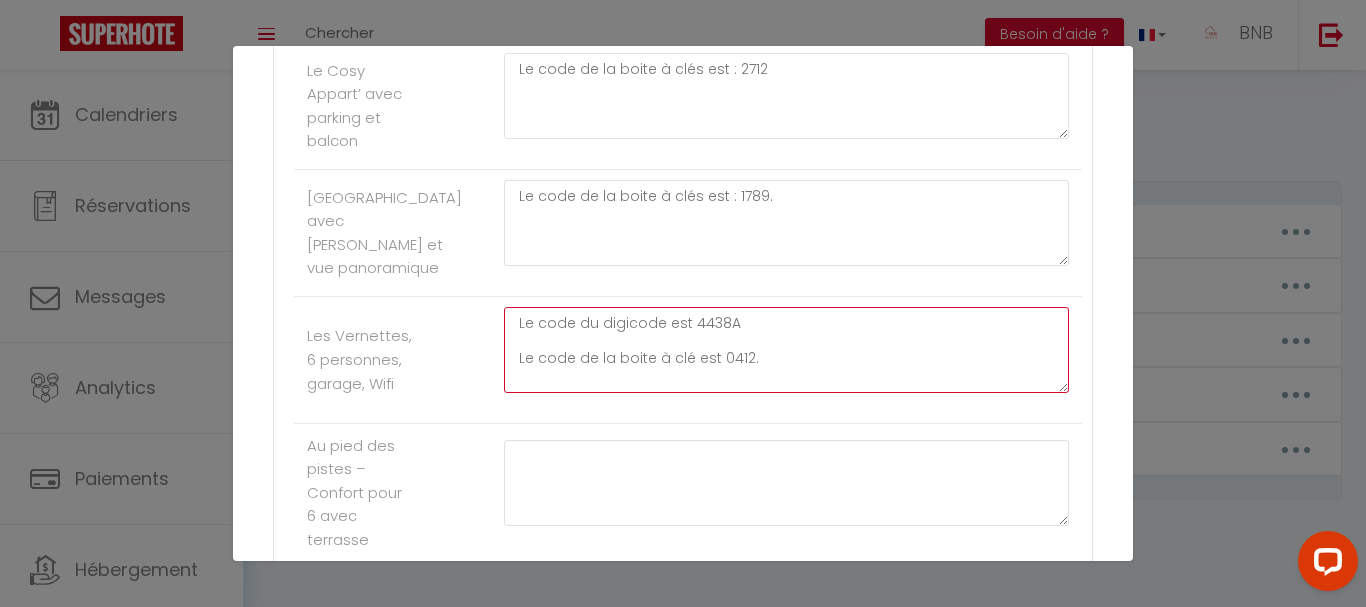 drag, startPoint x: 515, startPoint y: 327, endPoint x: 749, endPoint y: 323, distance: 234.03418 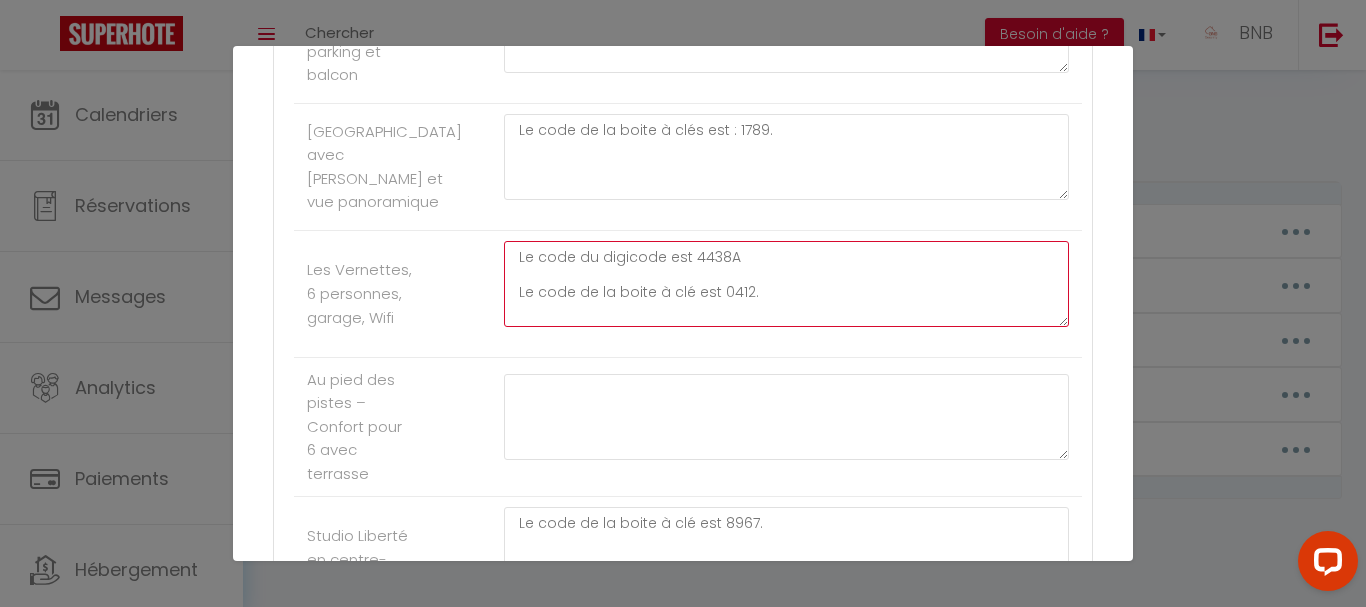 scroll, scrollTop: 1400, scrollLeft: 0, axis: vertical 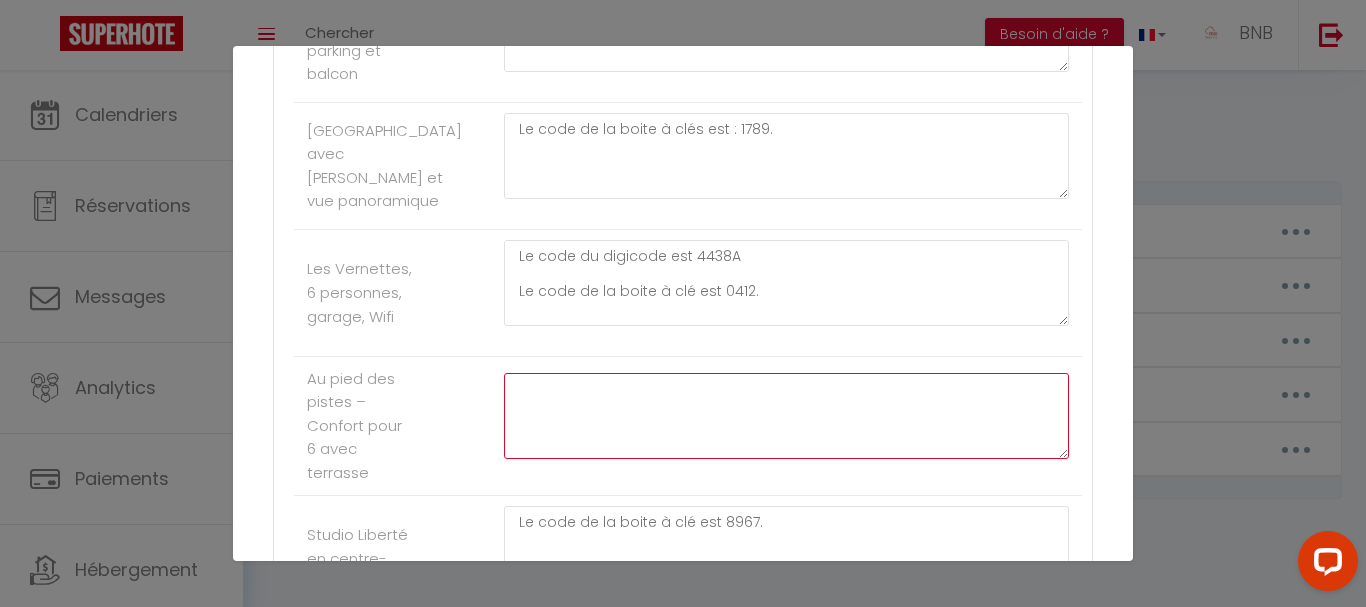 click at bounding box center [786, 416] 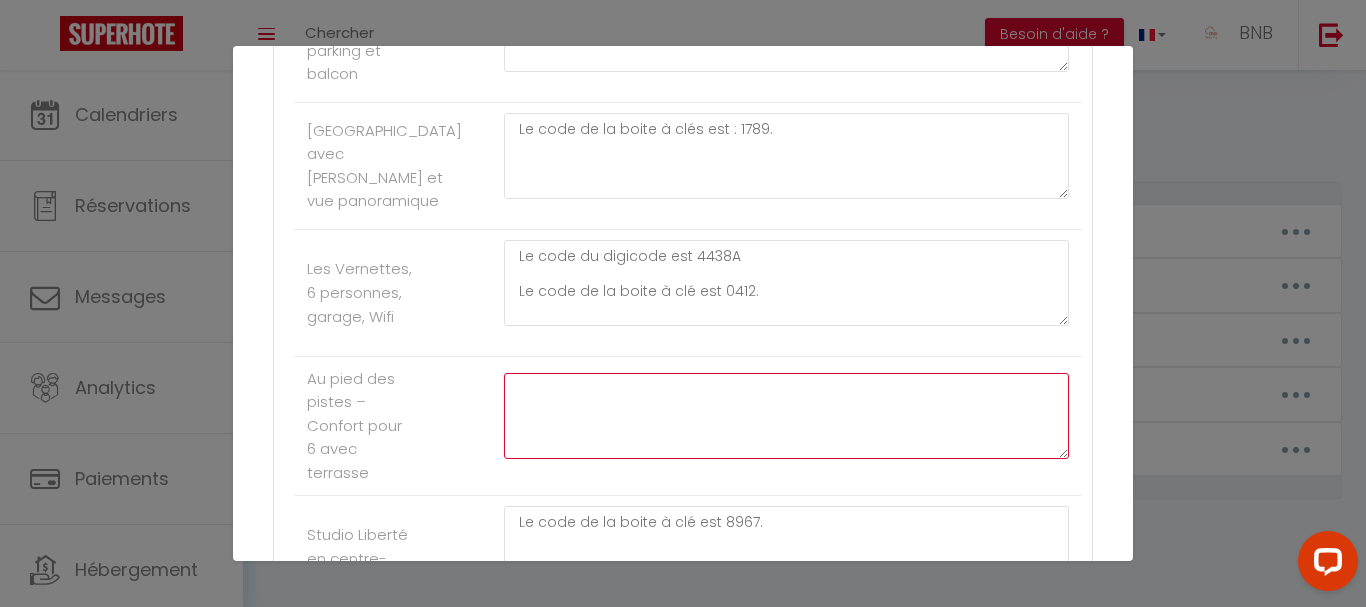 paste on "Le code du digicode est 4438A" 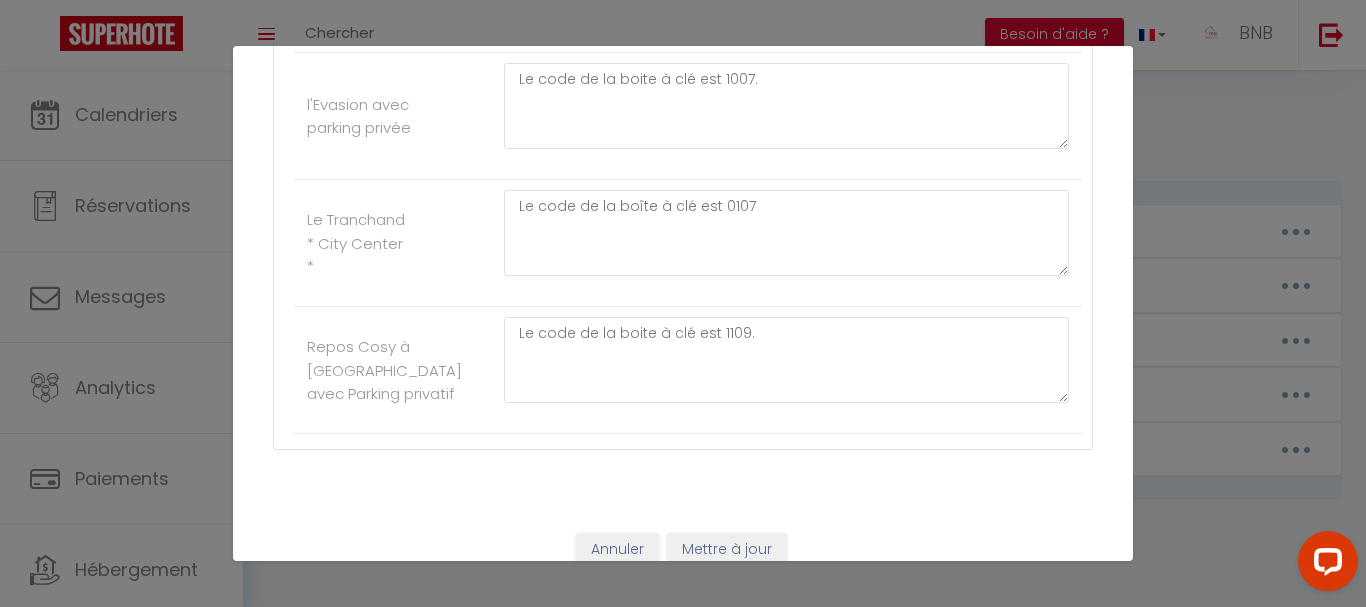 scroll, scrollTop: 3795, scrollLeft: 0, axis: vertical 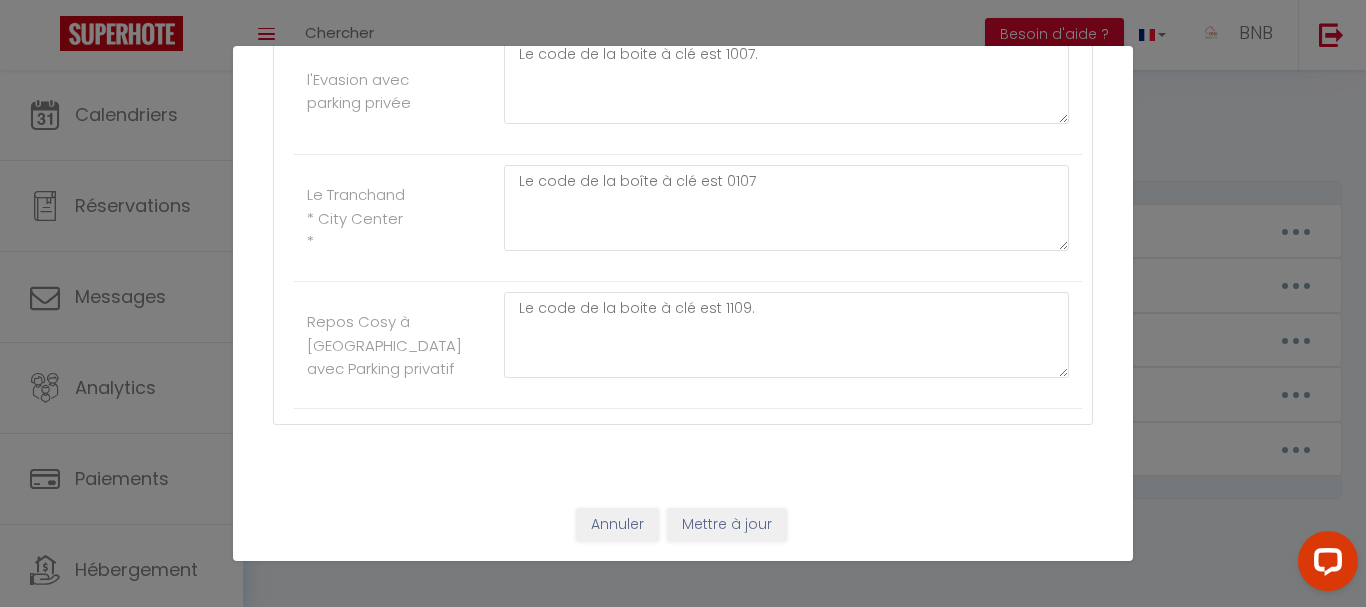 type on "Le code du digicode est 4438A
Le code de la boite à clé est 2804." 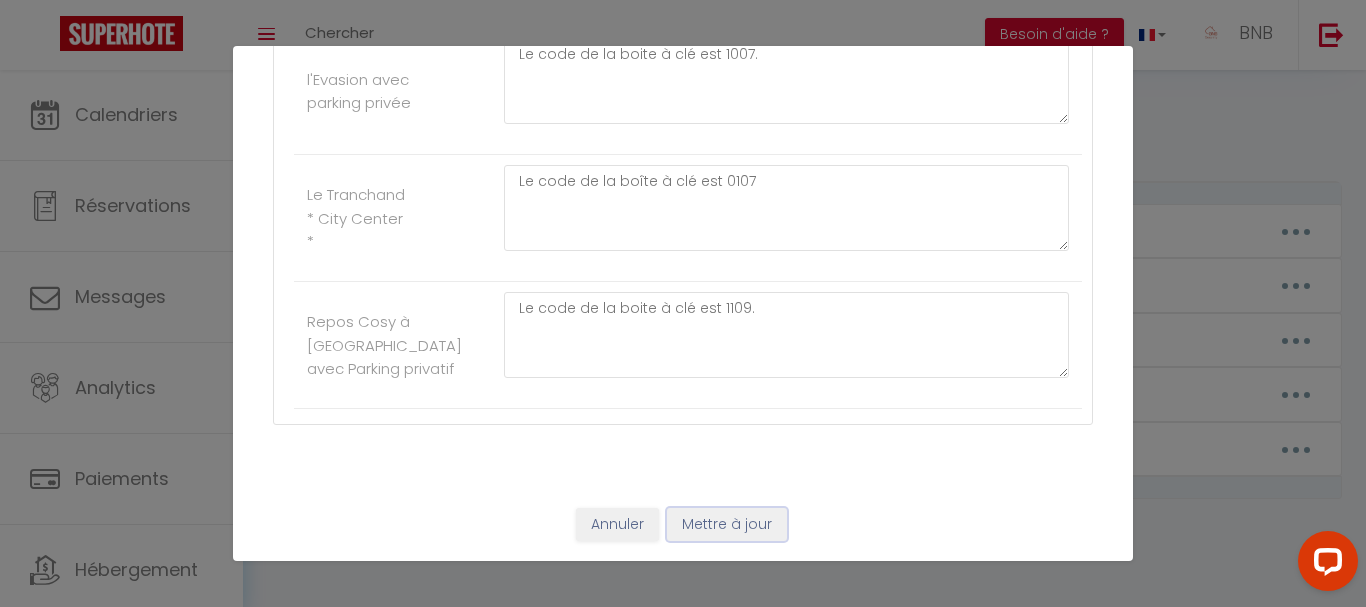 click on "Mettre à jour" at bounding box center (727, 525) 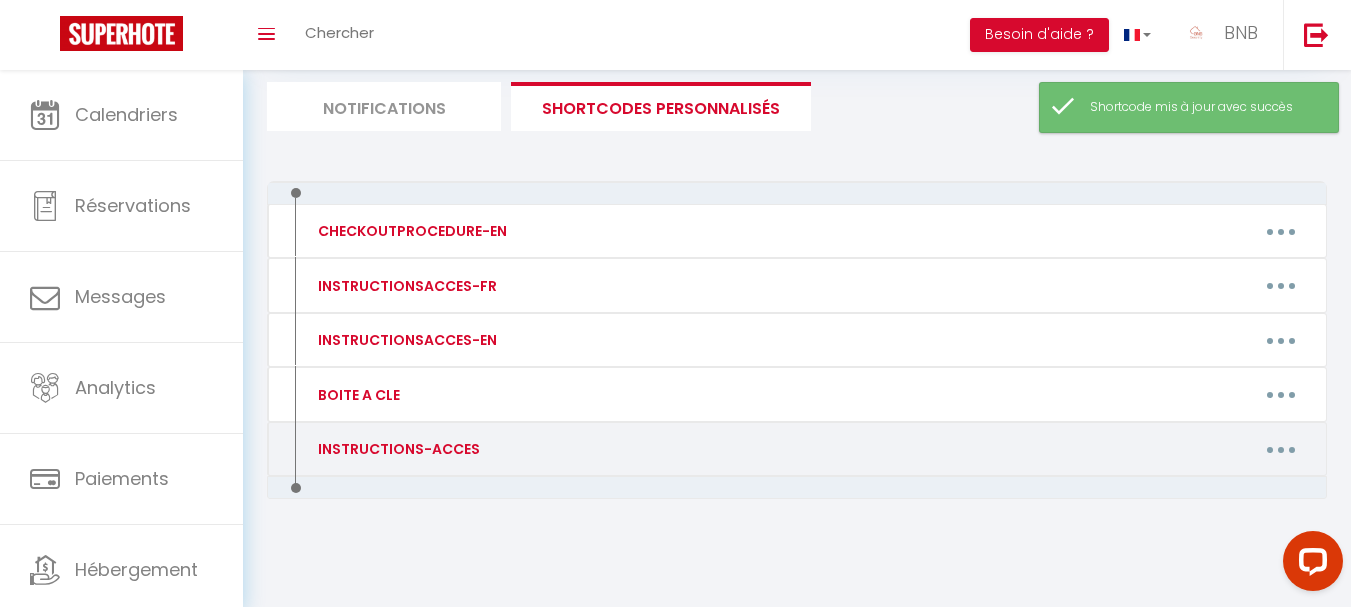 click at bounding box center [1281, 449] 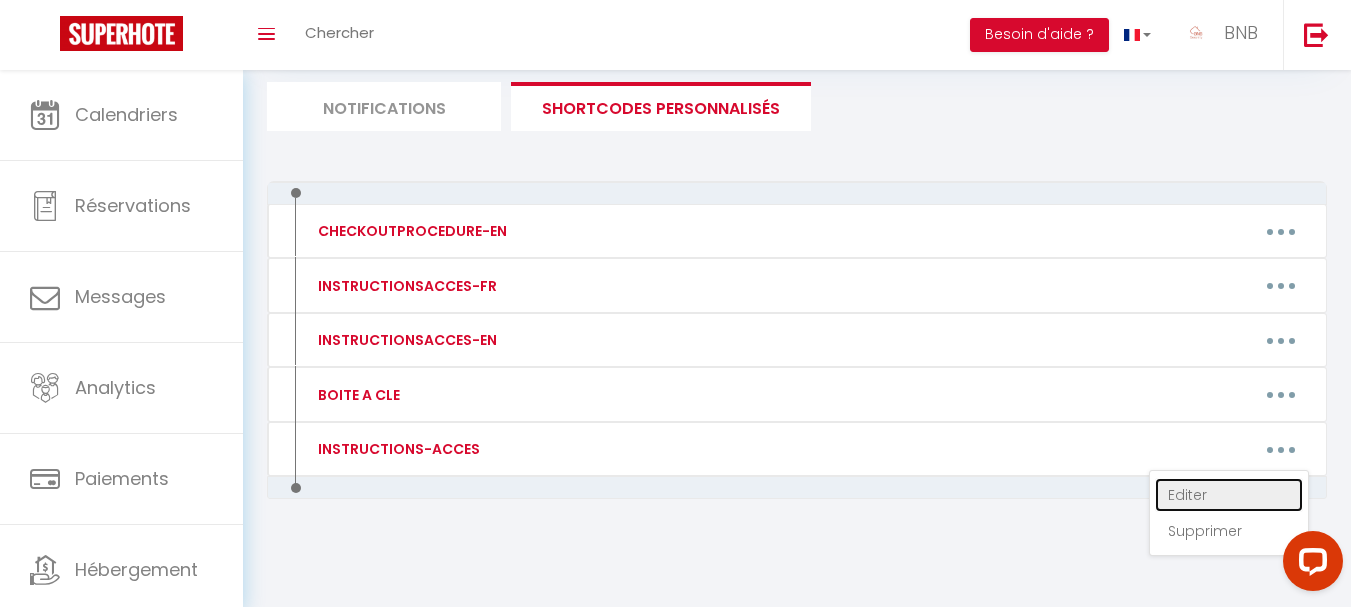 click on "Editer" at bounding box center (1229, 495) 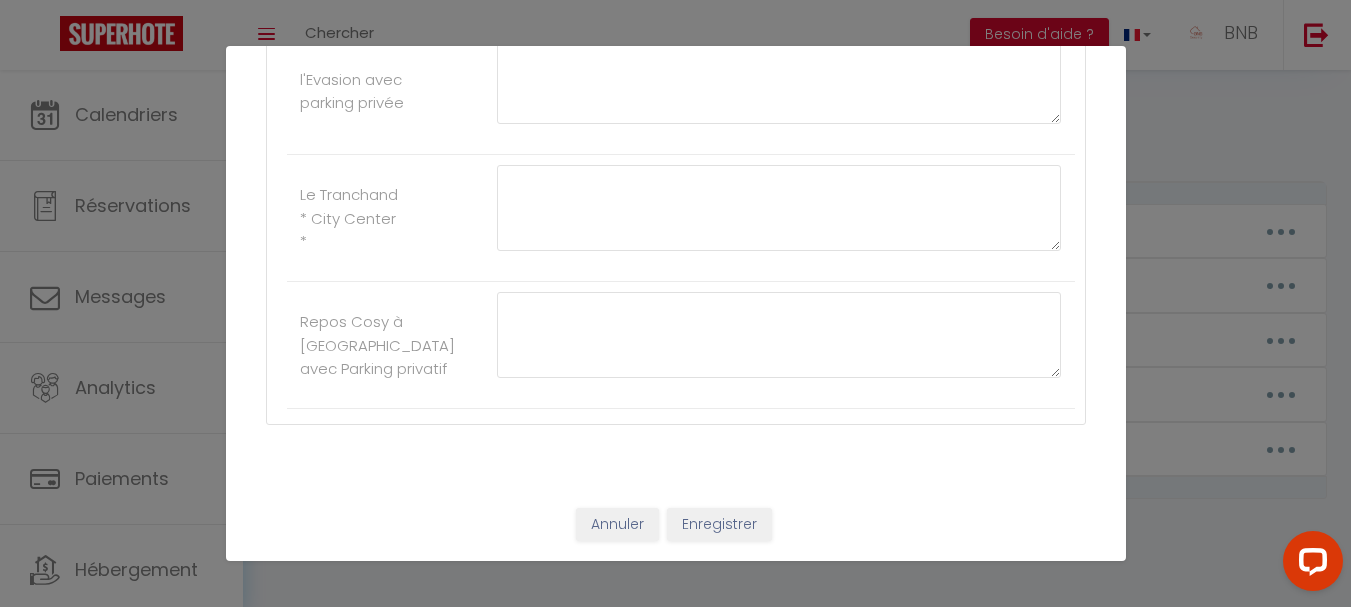 type on "INSTRUCTIONS-ACCES" 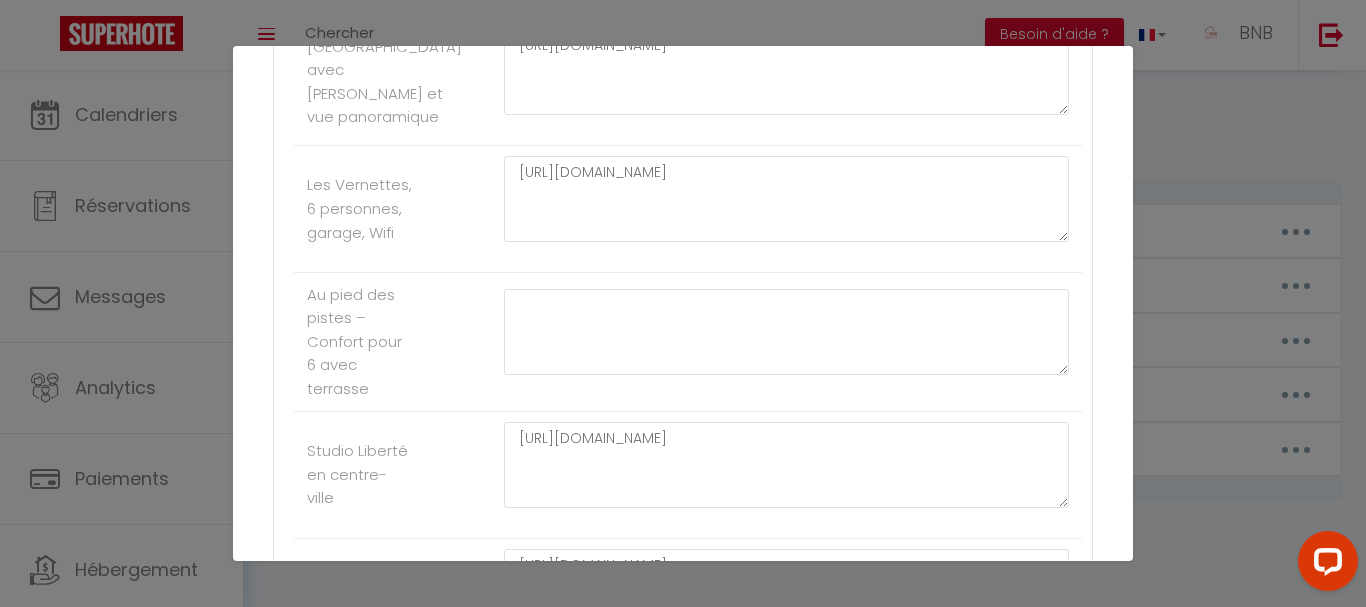 scroll, scrollTop: 1462, scrollLeft: 0, axis: vertical 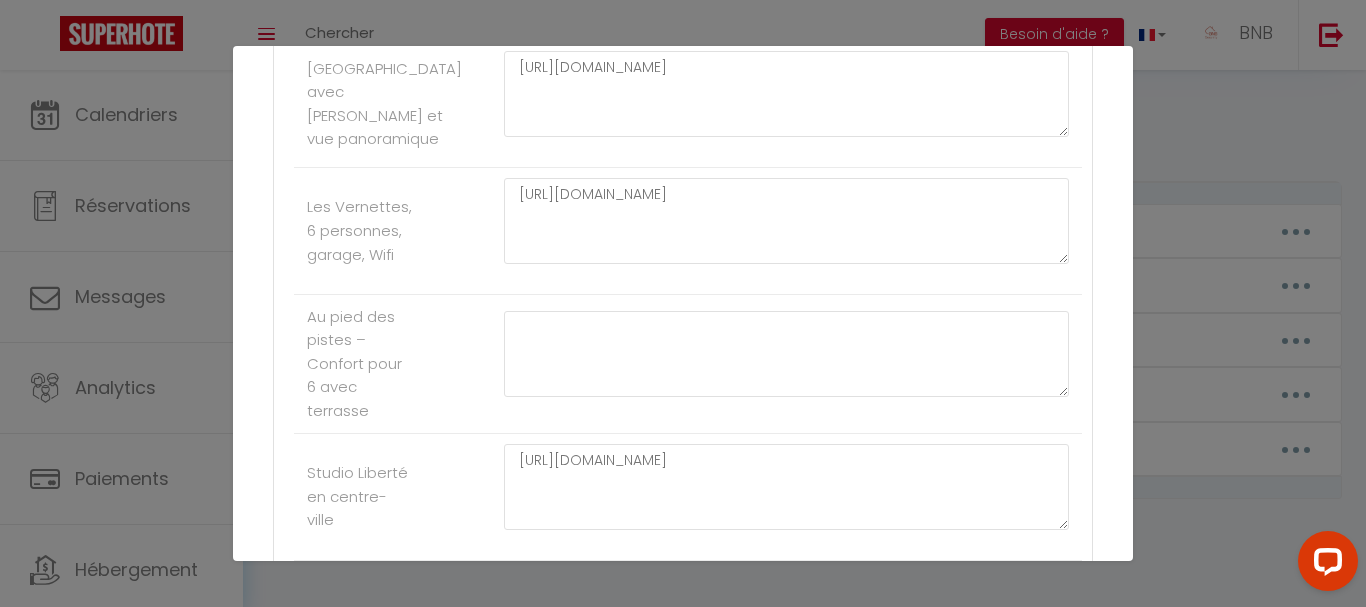 click on "Mettre à jour le code court personnalisé   ×   Nom   *     INSTRUCTIONS-ACCES   Contenu   *     INSTRUCTION ACCES   Pour cet hébergement     Afficher les shortcodes   Autres   [MEDICAL_DATA] hypercentre proche gare     [URL][DOMAIN_NAME] Le central, parking, WIFI     [URL][DOMAIN_NAME] Appartement Cocon [MEDICAL_DATA] parking     [URL][DOMAIN_NAME] JOYAU CACHÉ avec Parking privatif en Hyper-centre     [URL][DOMAIN_NAME] Appartement en Hyper centre     [URL][DOMAIN_NAME] T2 en résidence avec piscine et terrasse     [URL][DOMAIN_NAME] Appartement T4 en Hyper-centre     Le Cosy Appart’ avec parking et balcon" at bounding box center [683, 303] 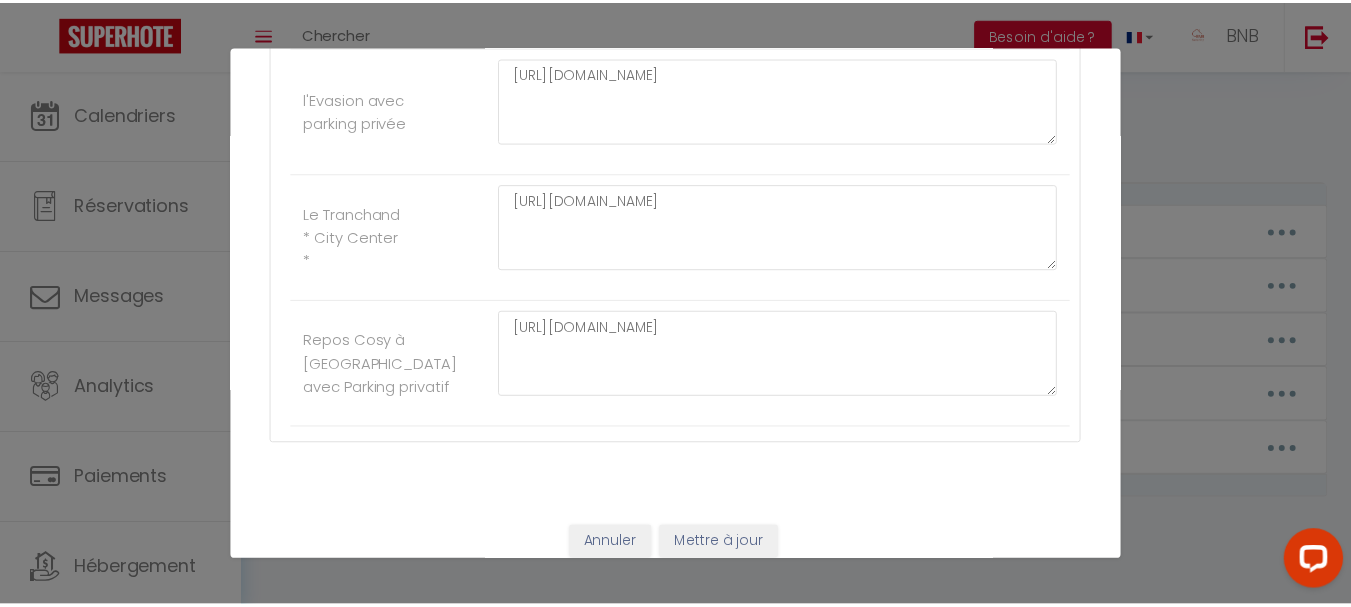 scroll, scrollTop: 3795, scrollLeft: 0, axis: vertical 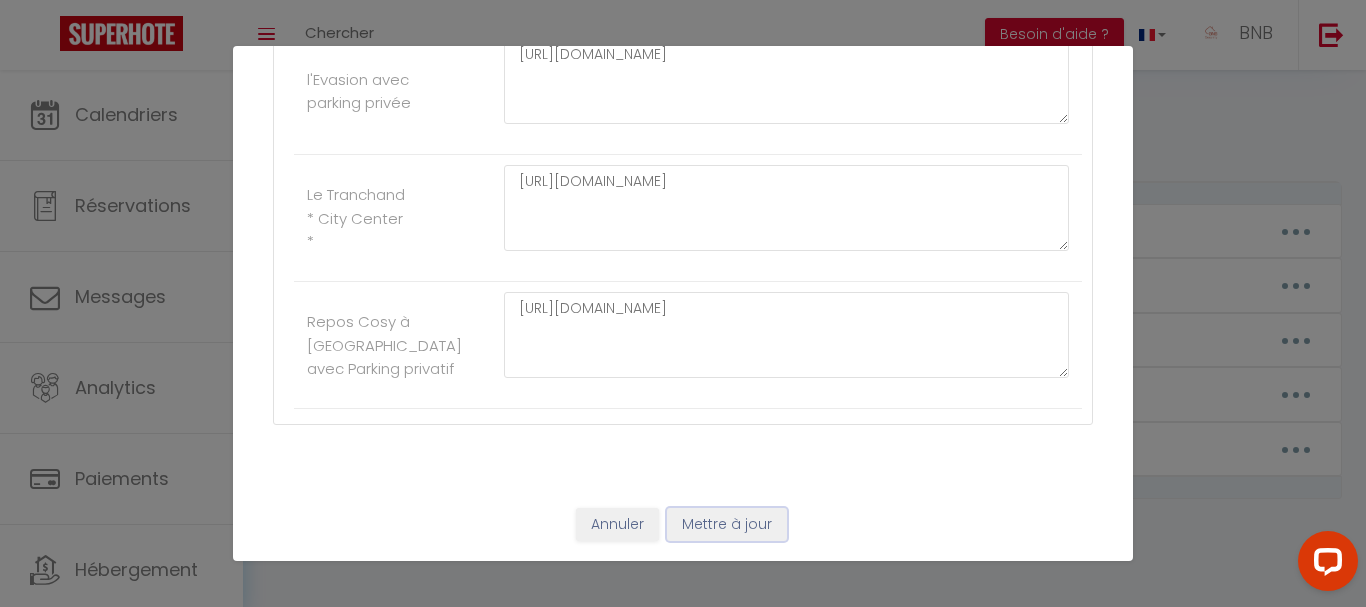 click on "Mettre à jour" at bounding box center (727, 525) 